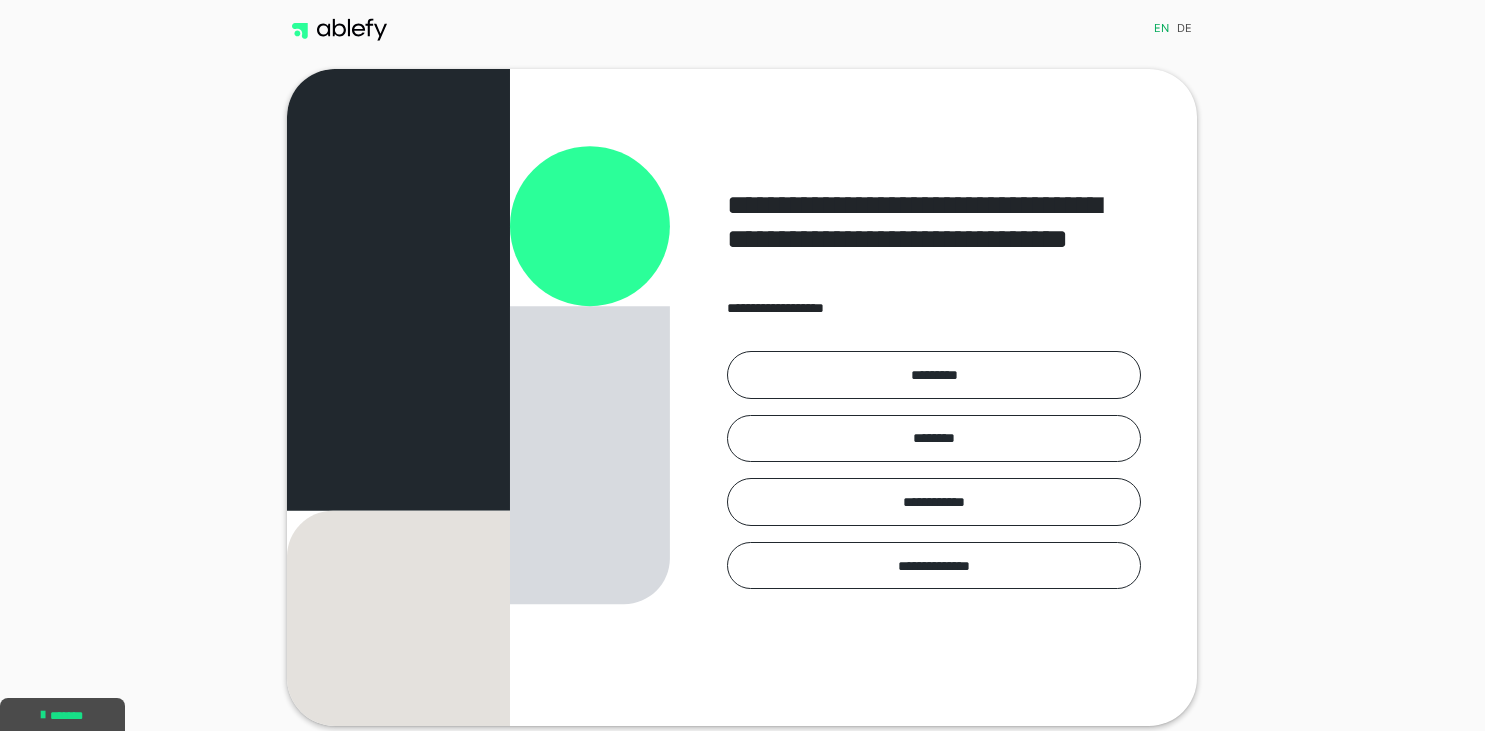 scroll, scrollTop: 0, scrollLeft: 0, axis: both 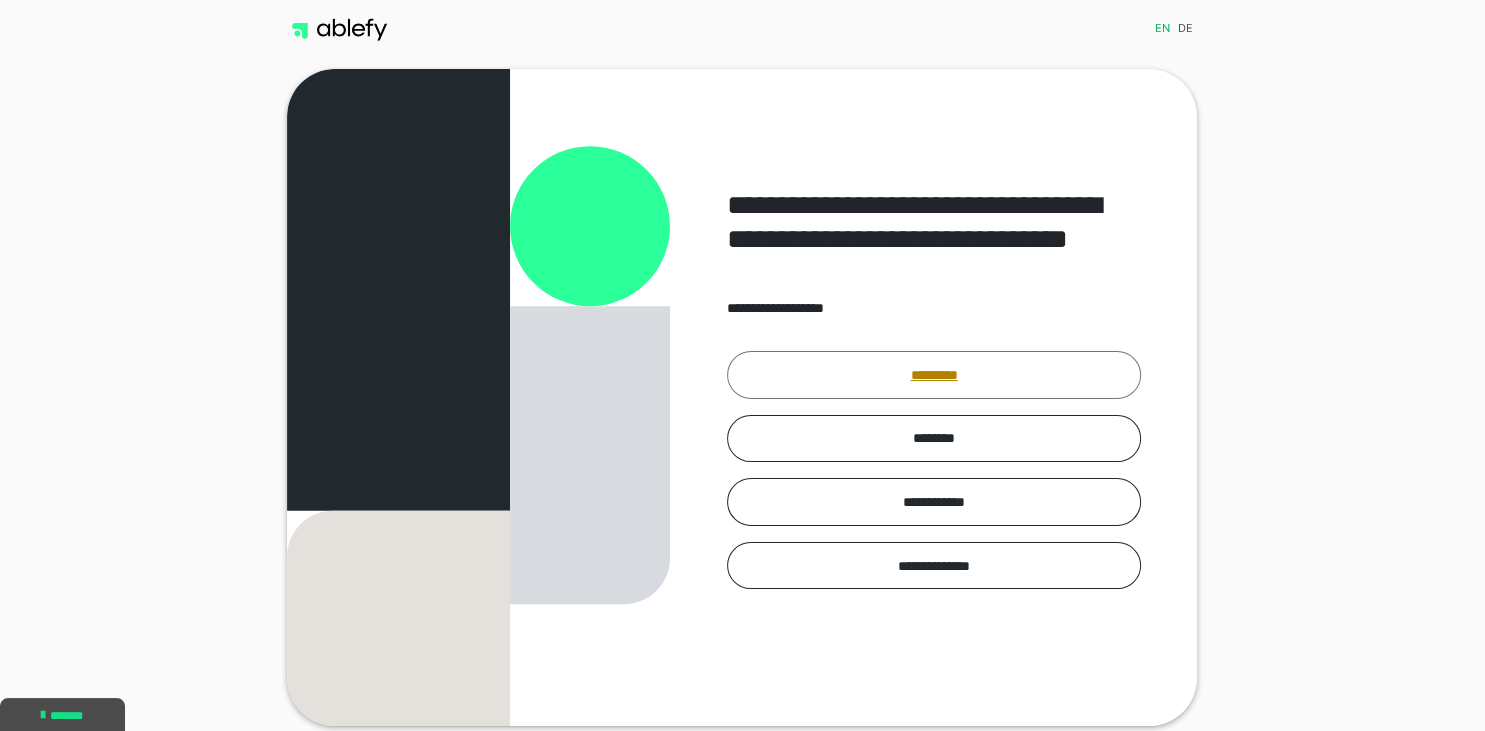 click on "*********" at bounding box center [934, 375] 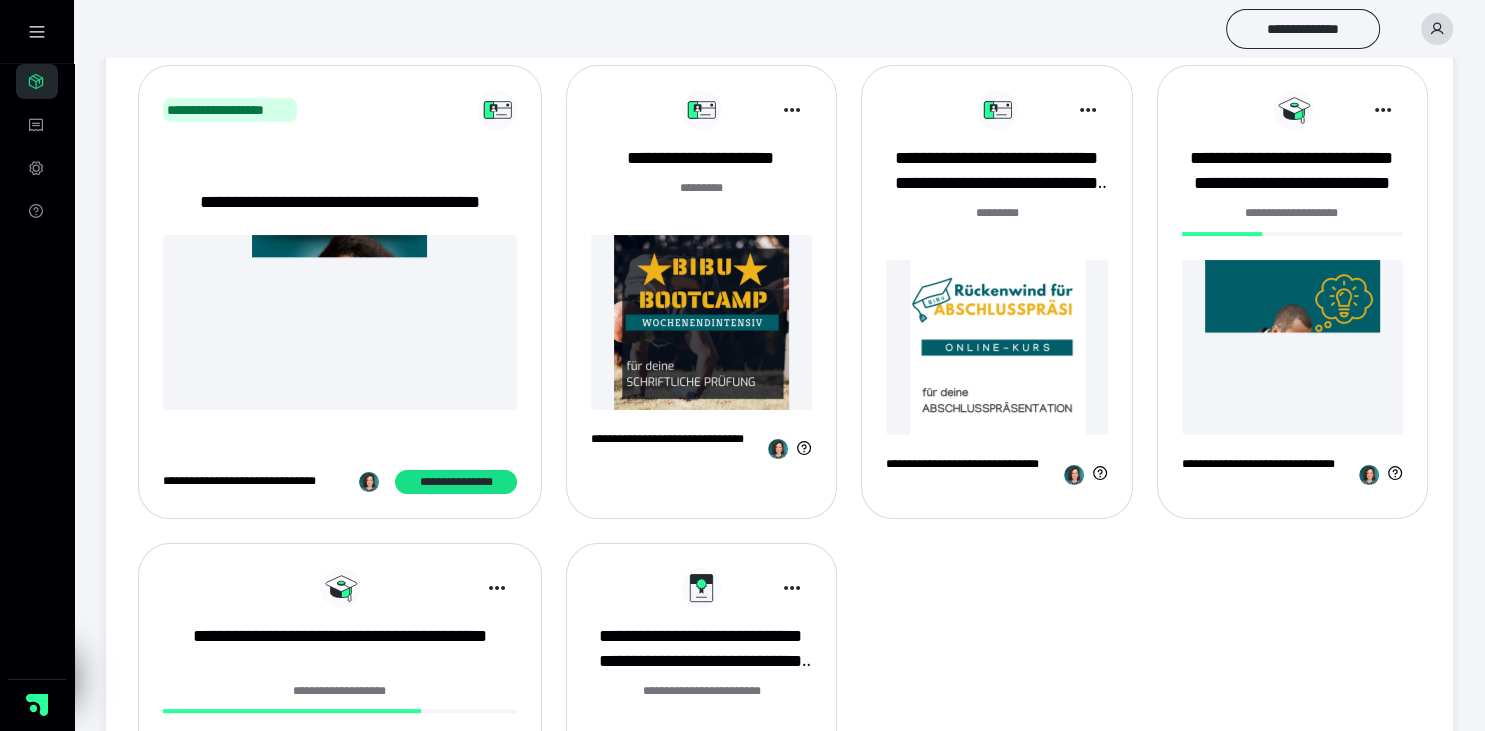 scroll, scrollTop: 248, scrollLeft: 0, axis: vertical 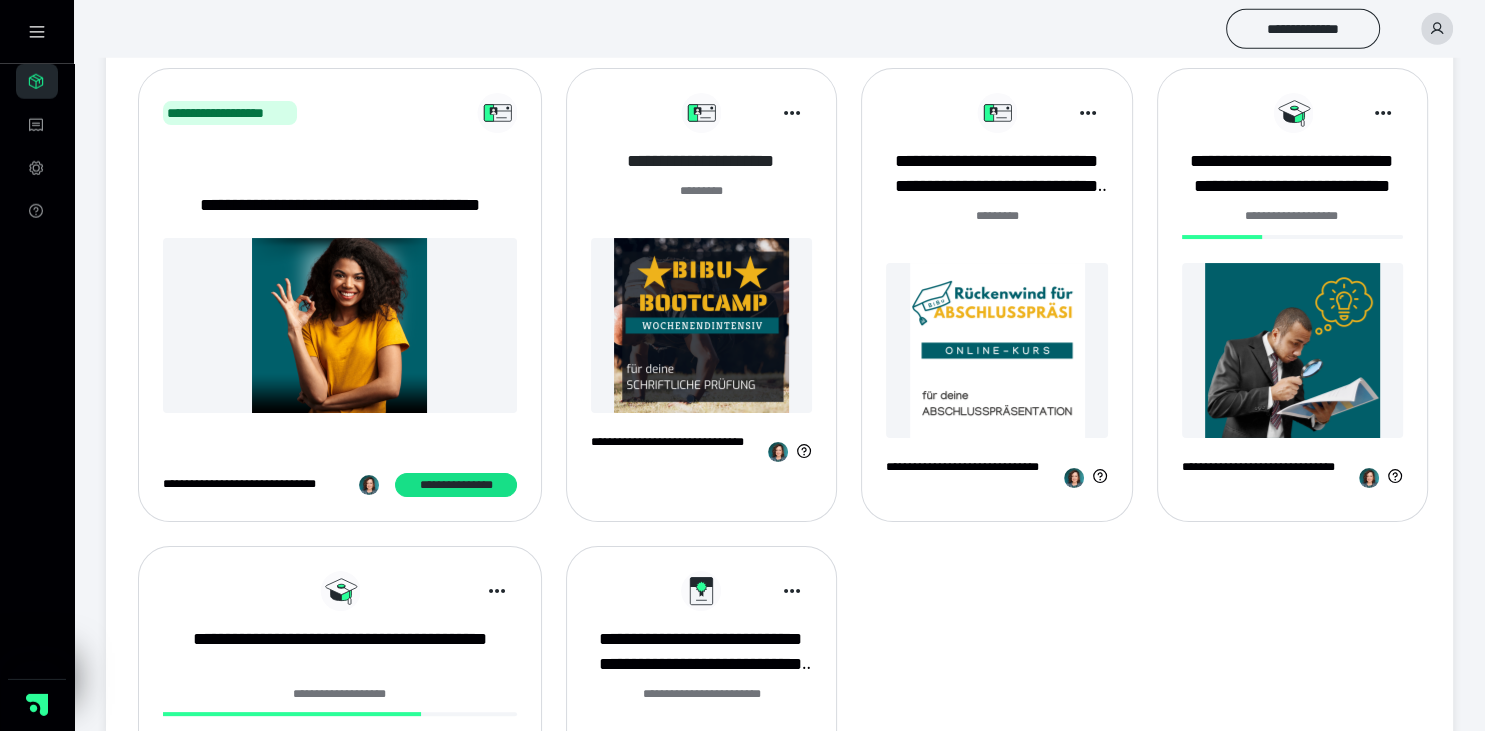 click on "**********" at bounding box center (701, 161) 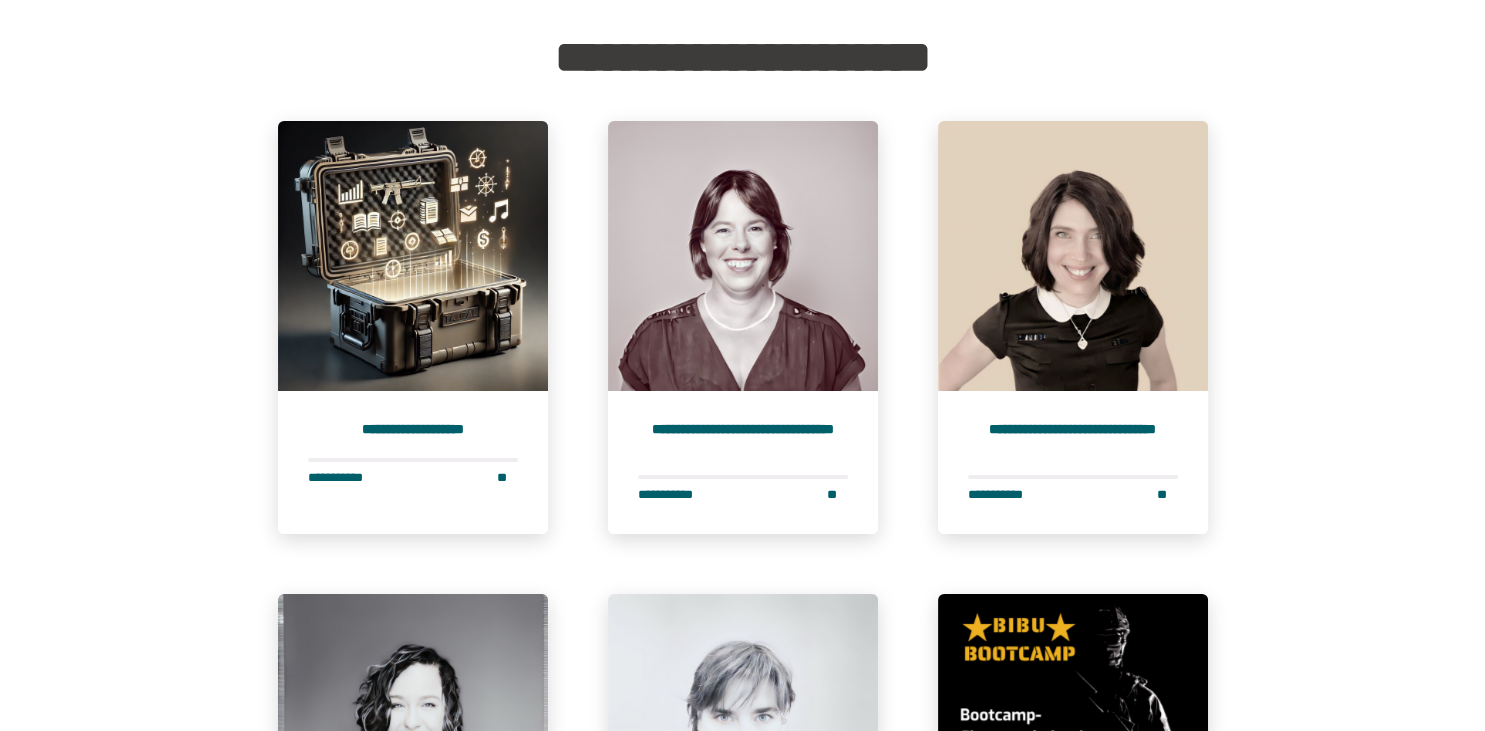 scroll, scrollTop: 113, scrollLeft: 0, axis: vertical 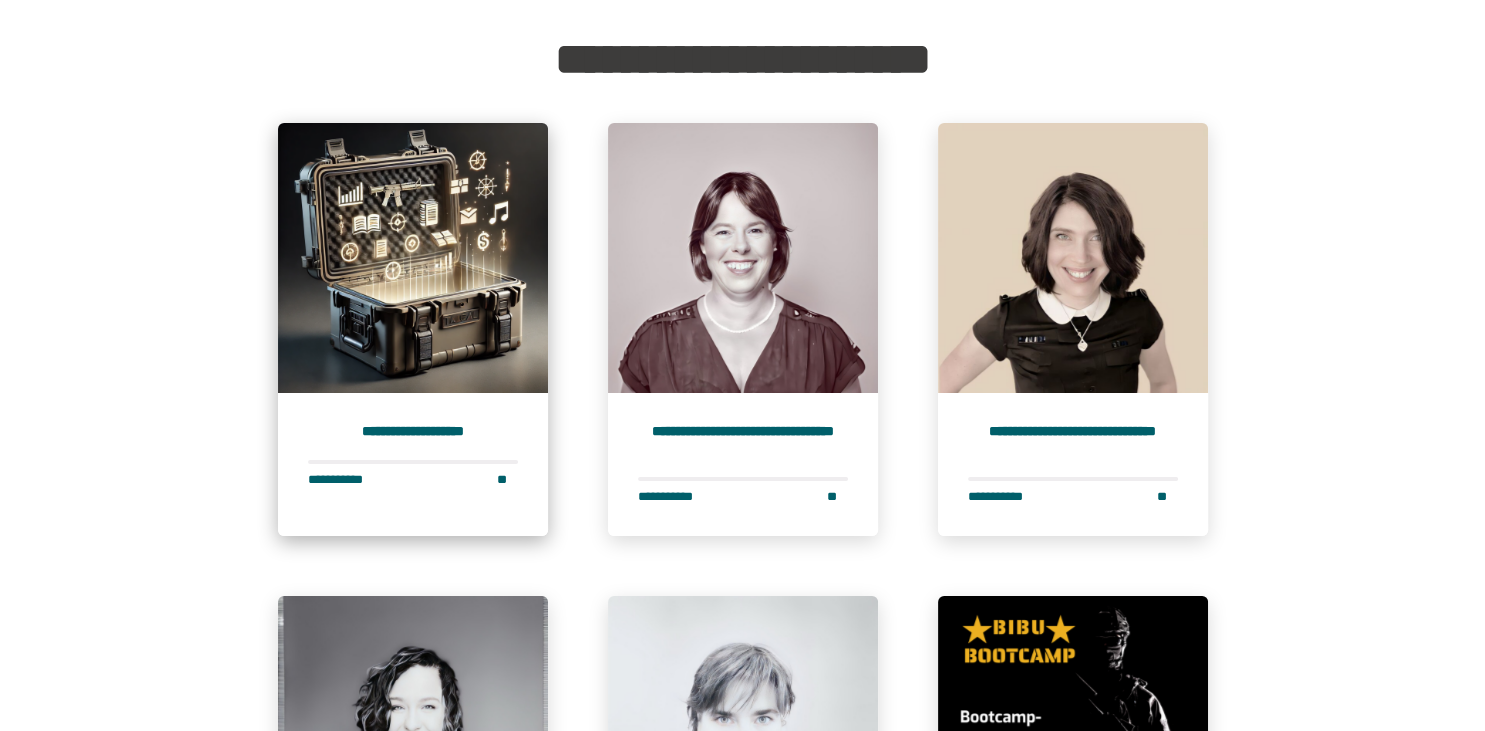 click on "**********" at bounding box center (413, 464) 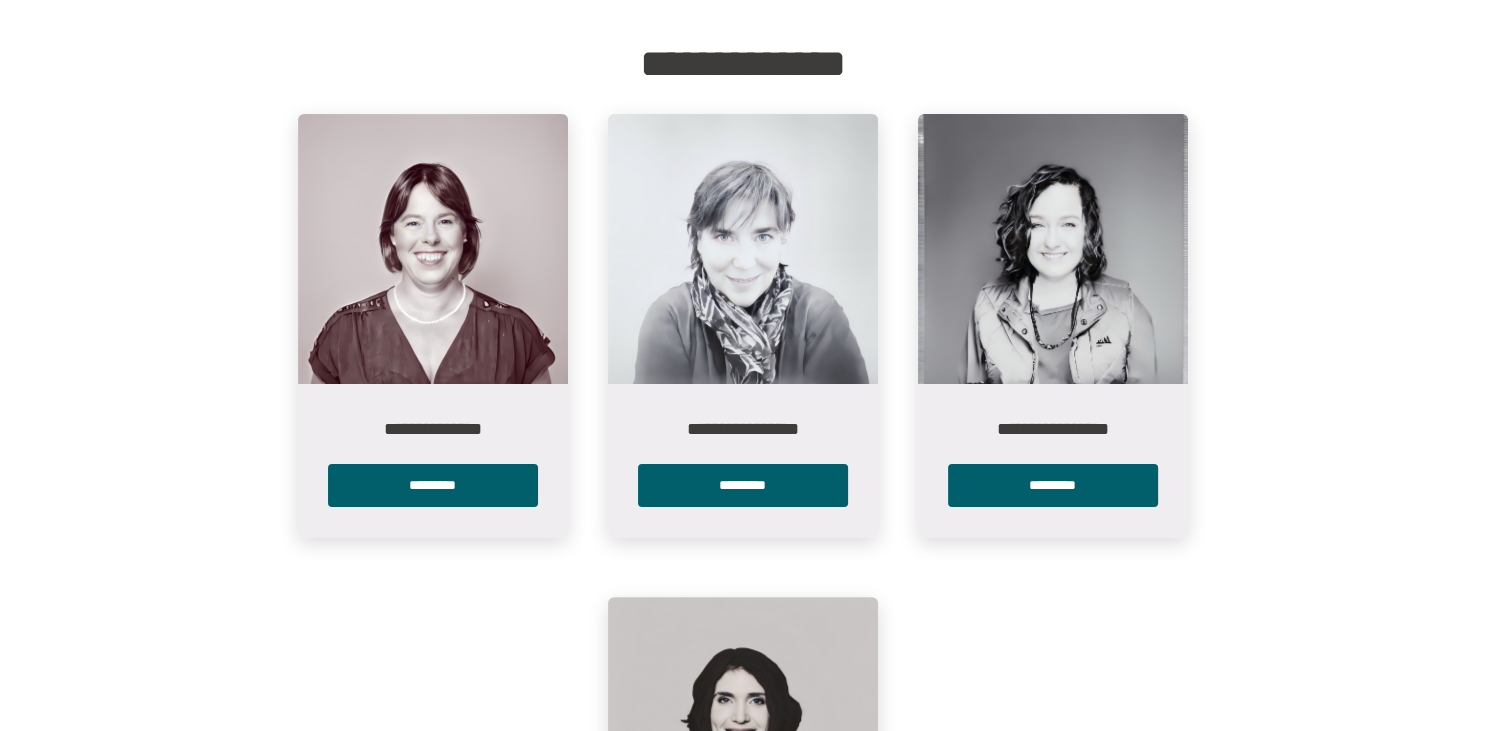 scroll, scrollTop: 402, scrollLeft: 0, axis: vertical 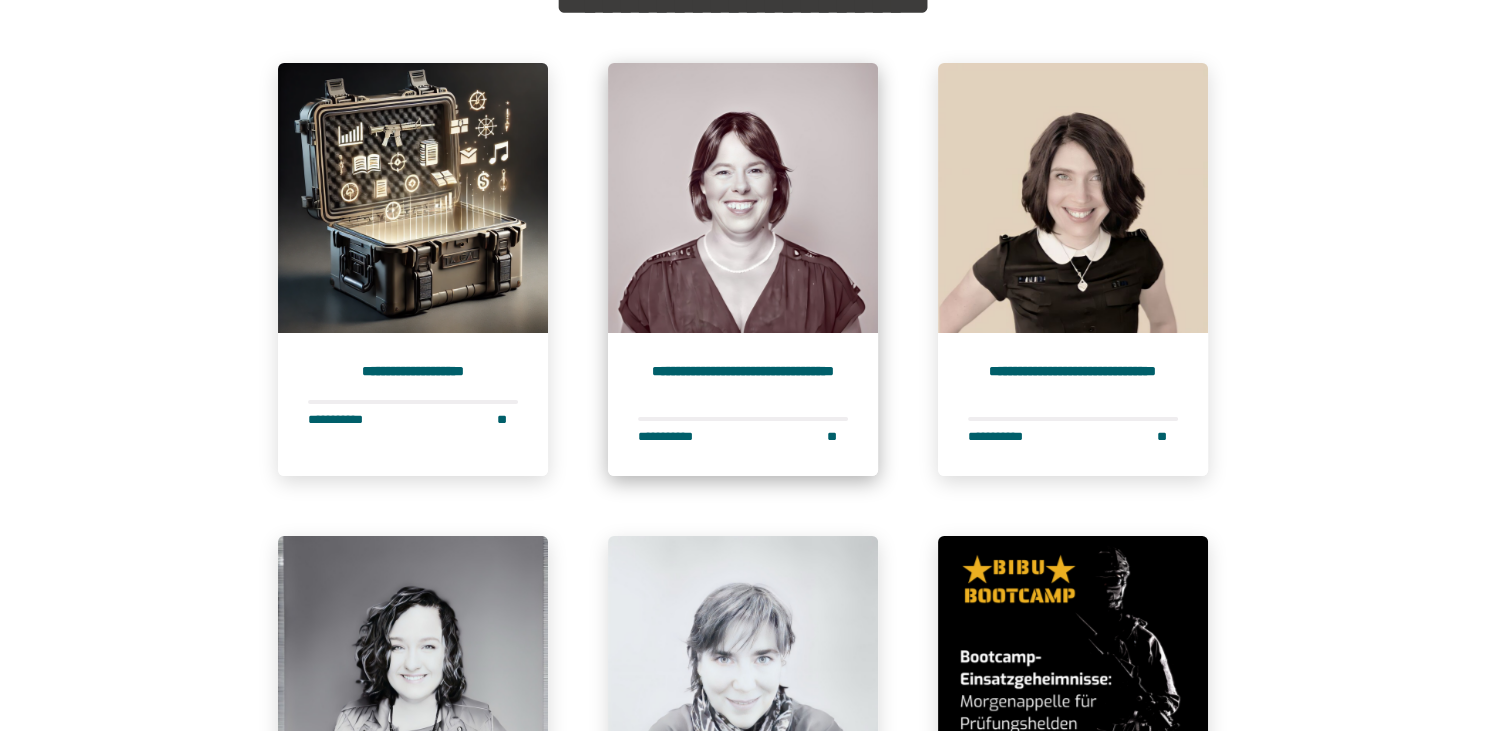 click on "**********" at bounding box center [743, 380] 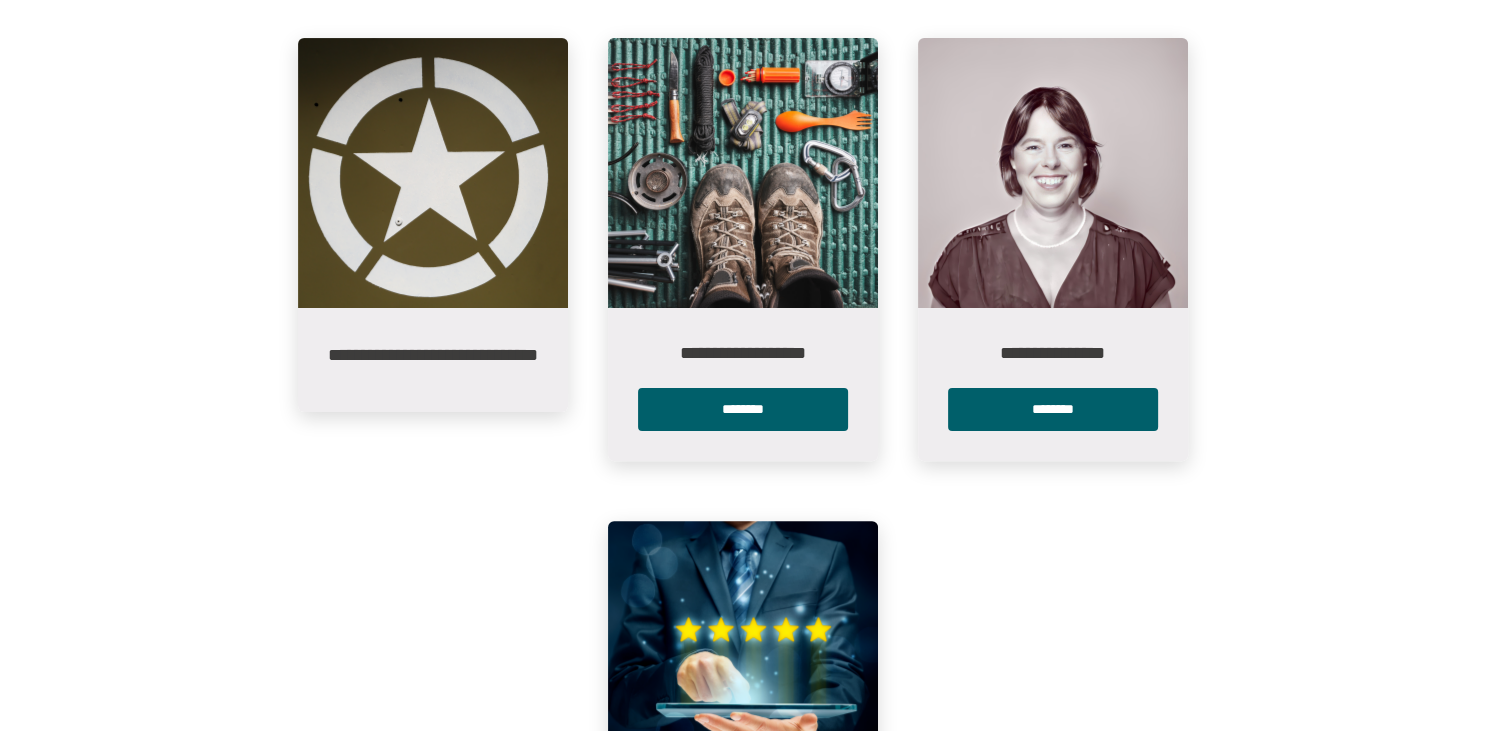 scroll, scrollTop: 486, scrollLeft: 0, axis: vertical 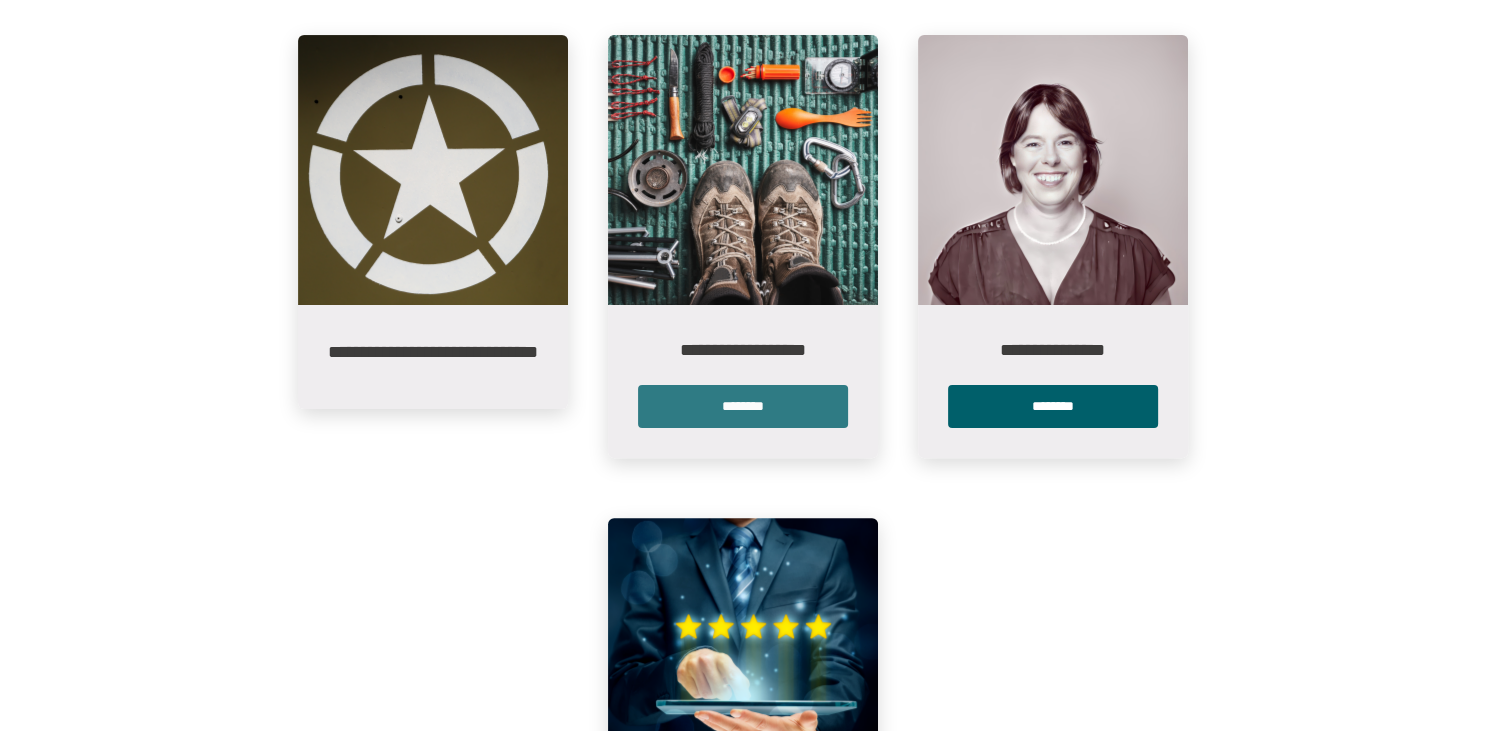 click on "********" at bounding box center (743, 406) 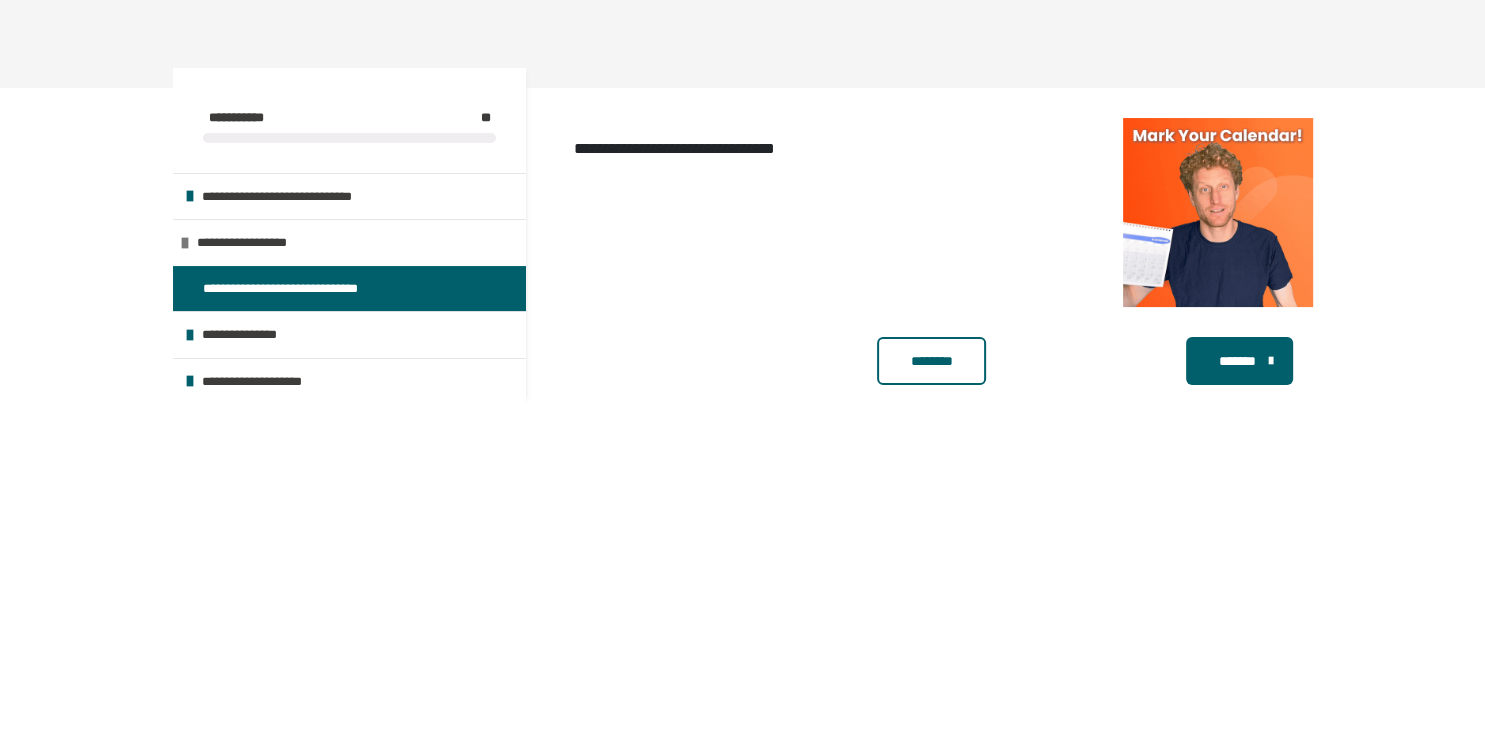 scroll, scrollTop: 272, scrollLeft: 0, axis: vertical 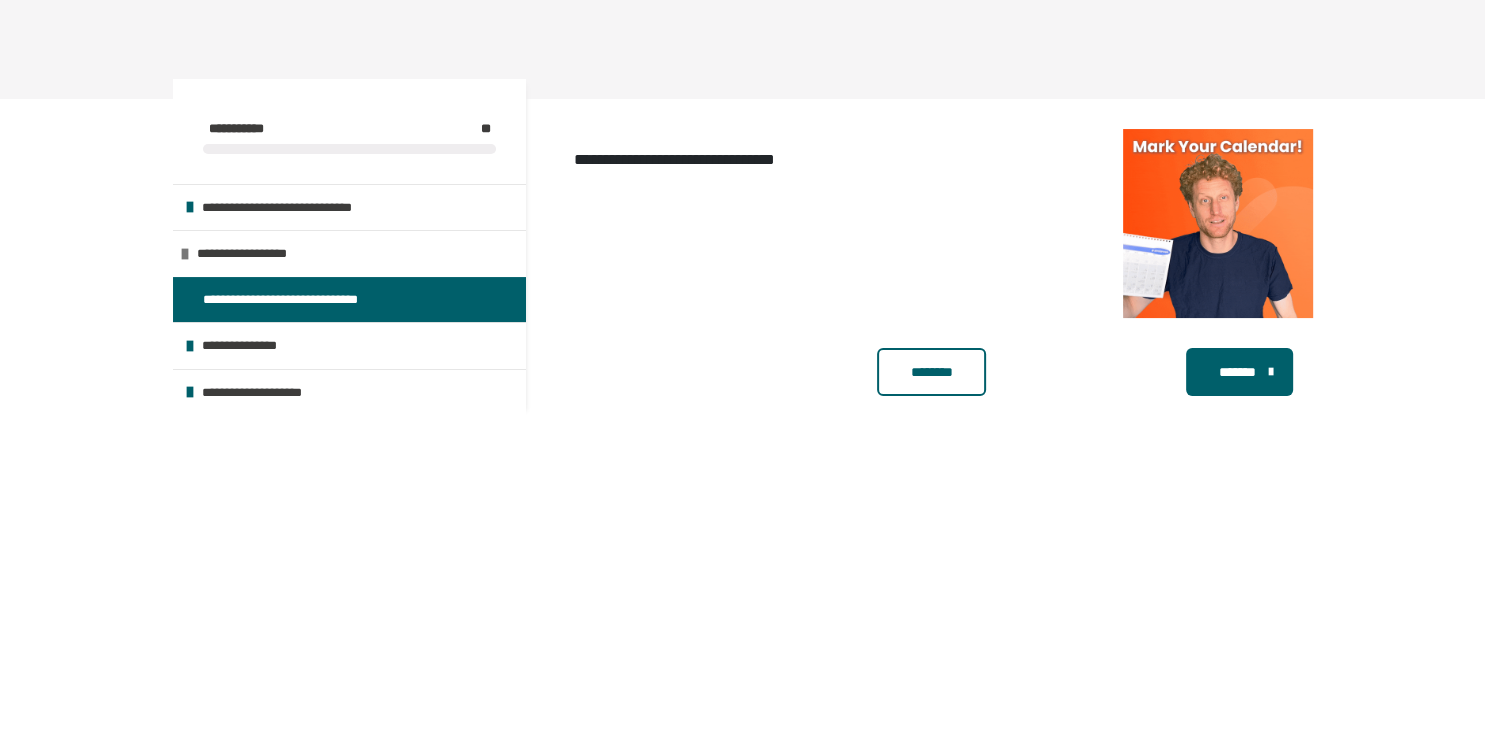 click at bounding box center (744, 182) 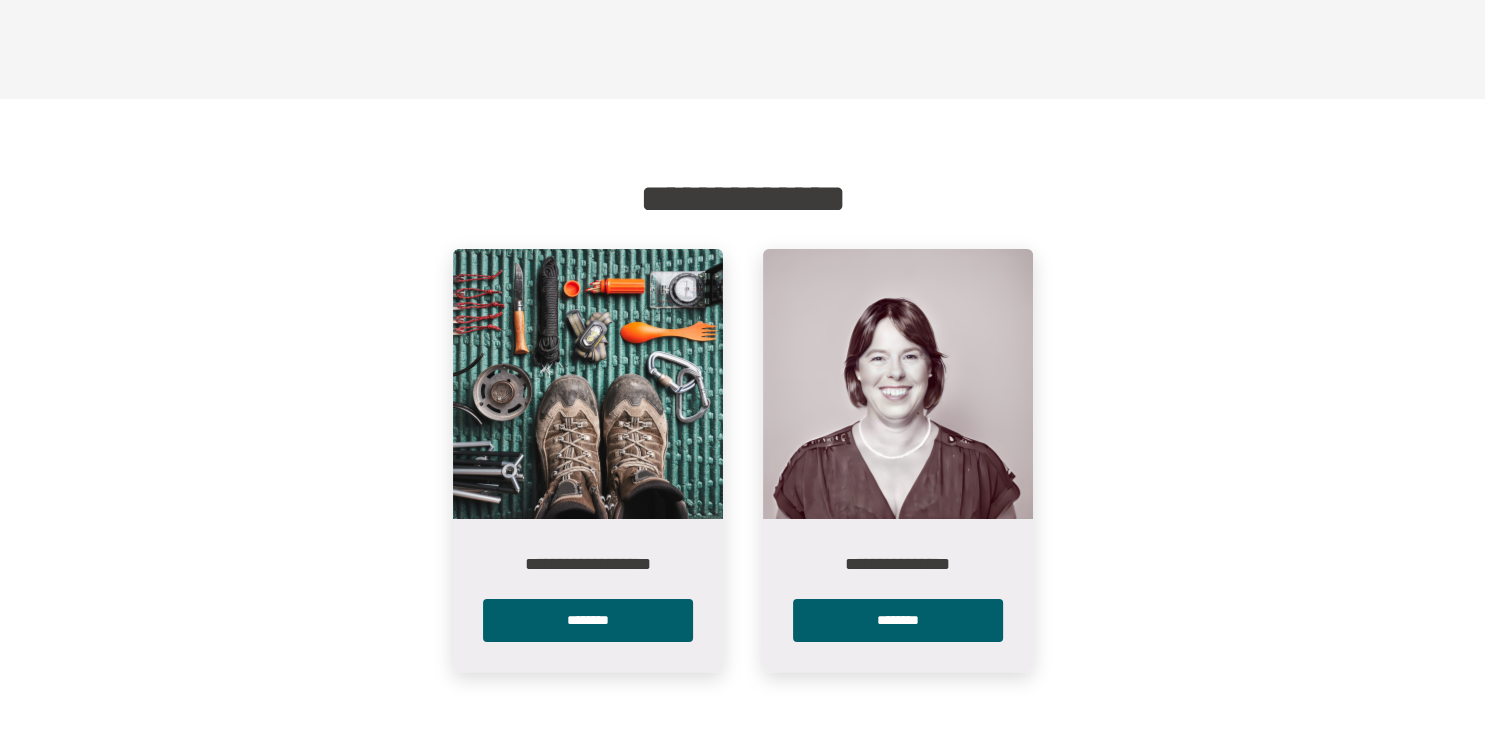 scroll, scrollTop: 0, scrollLeft: 0, axis: both 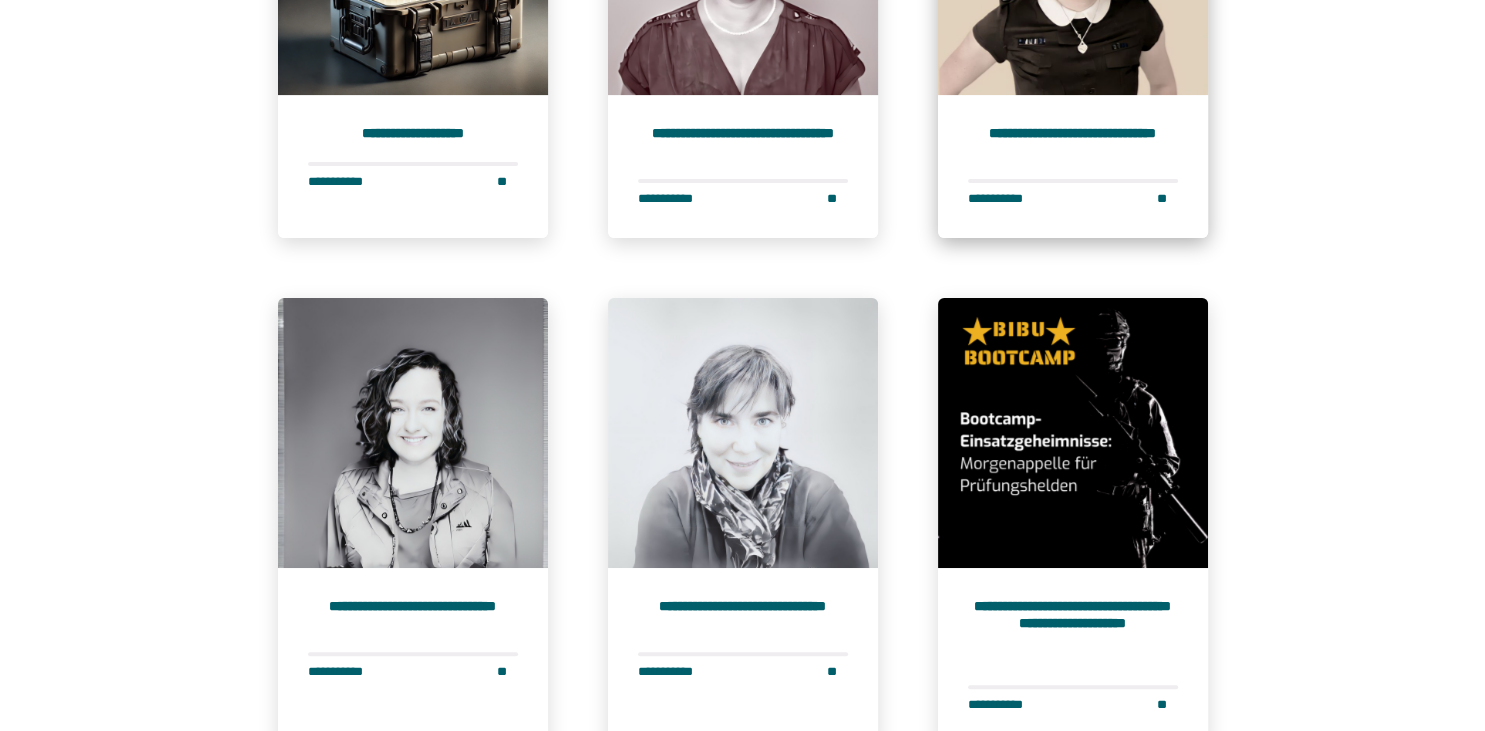 click on "**********" at bounding box center (1073, 166) 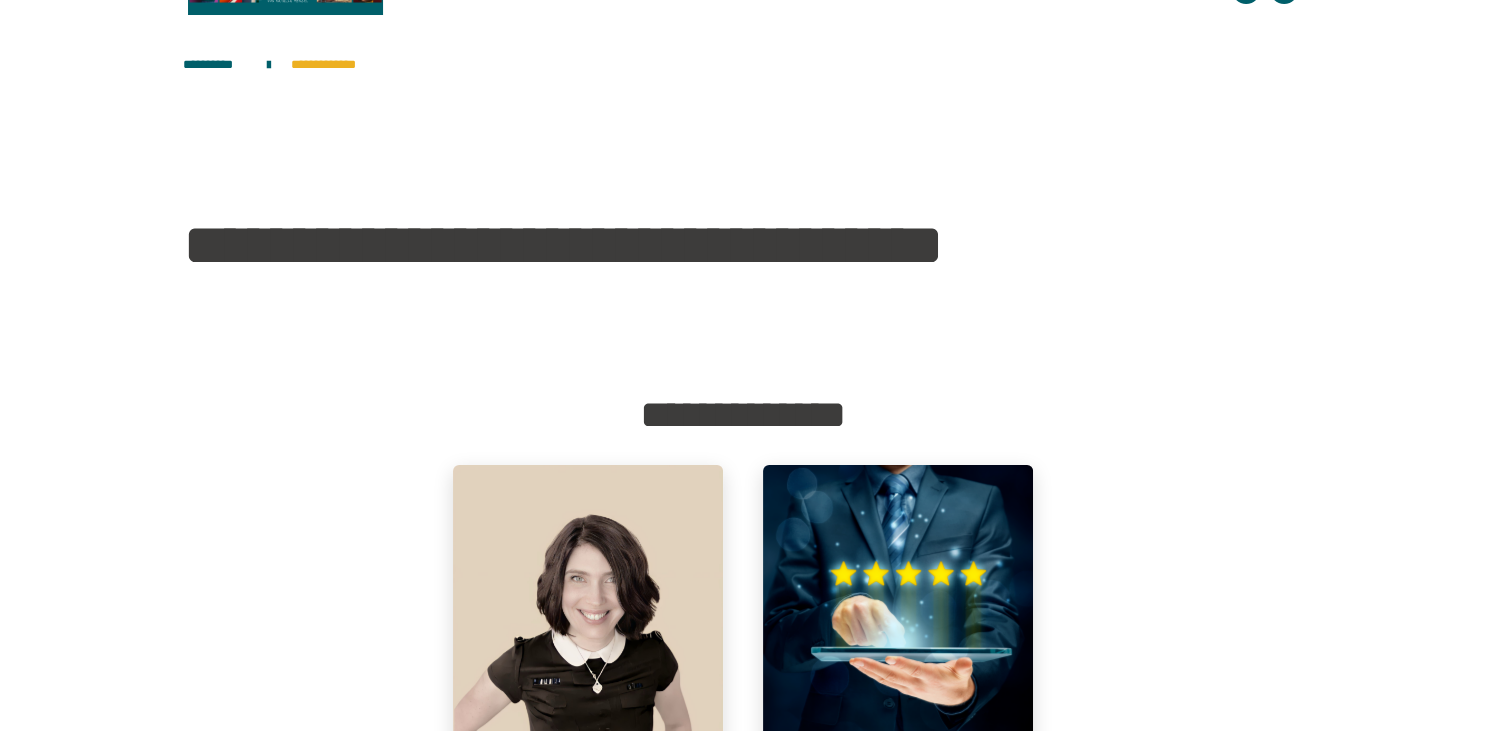 scroll, scrollTop: 272, scrollLeft: 0, axis: vertical 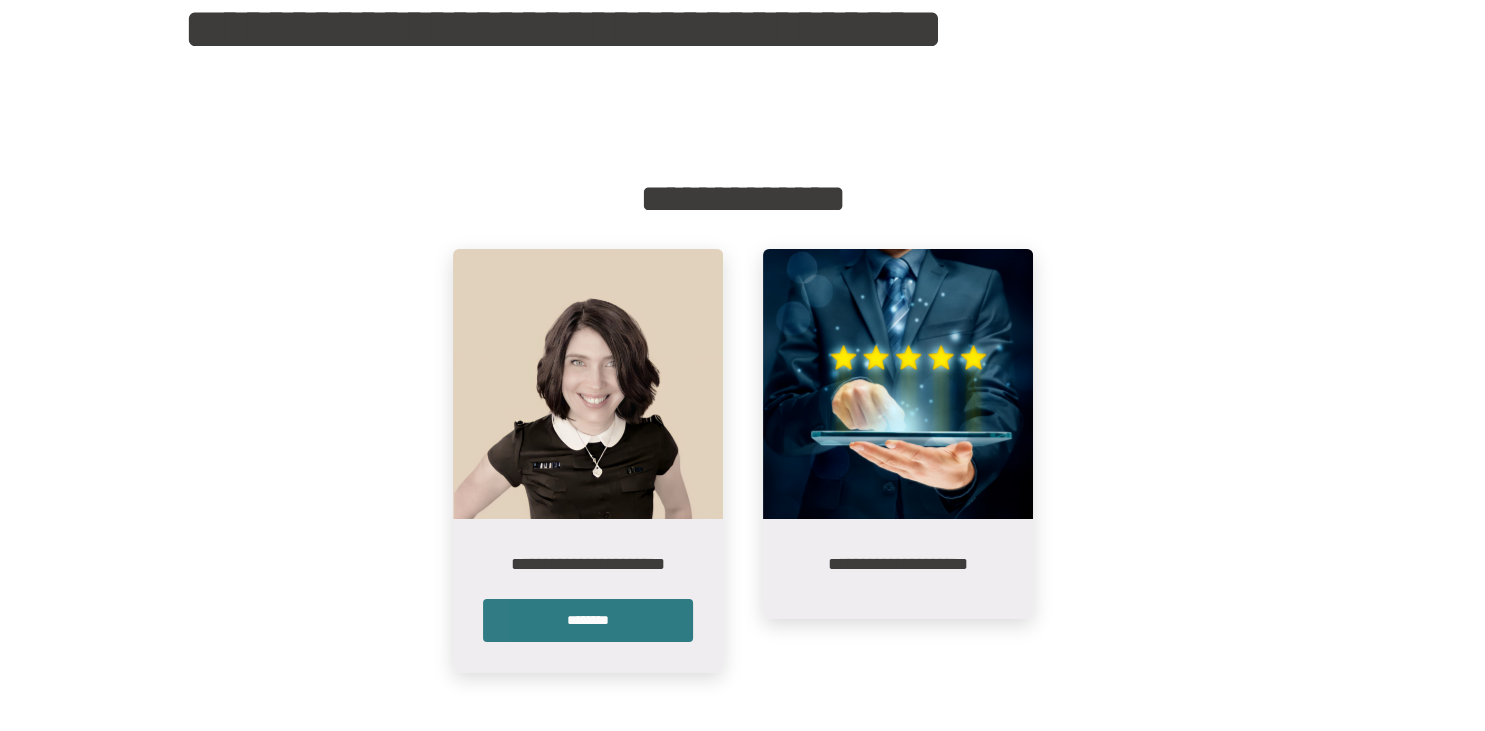 click on "********" at bounding box center (588, 620) 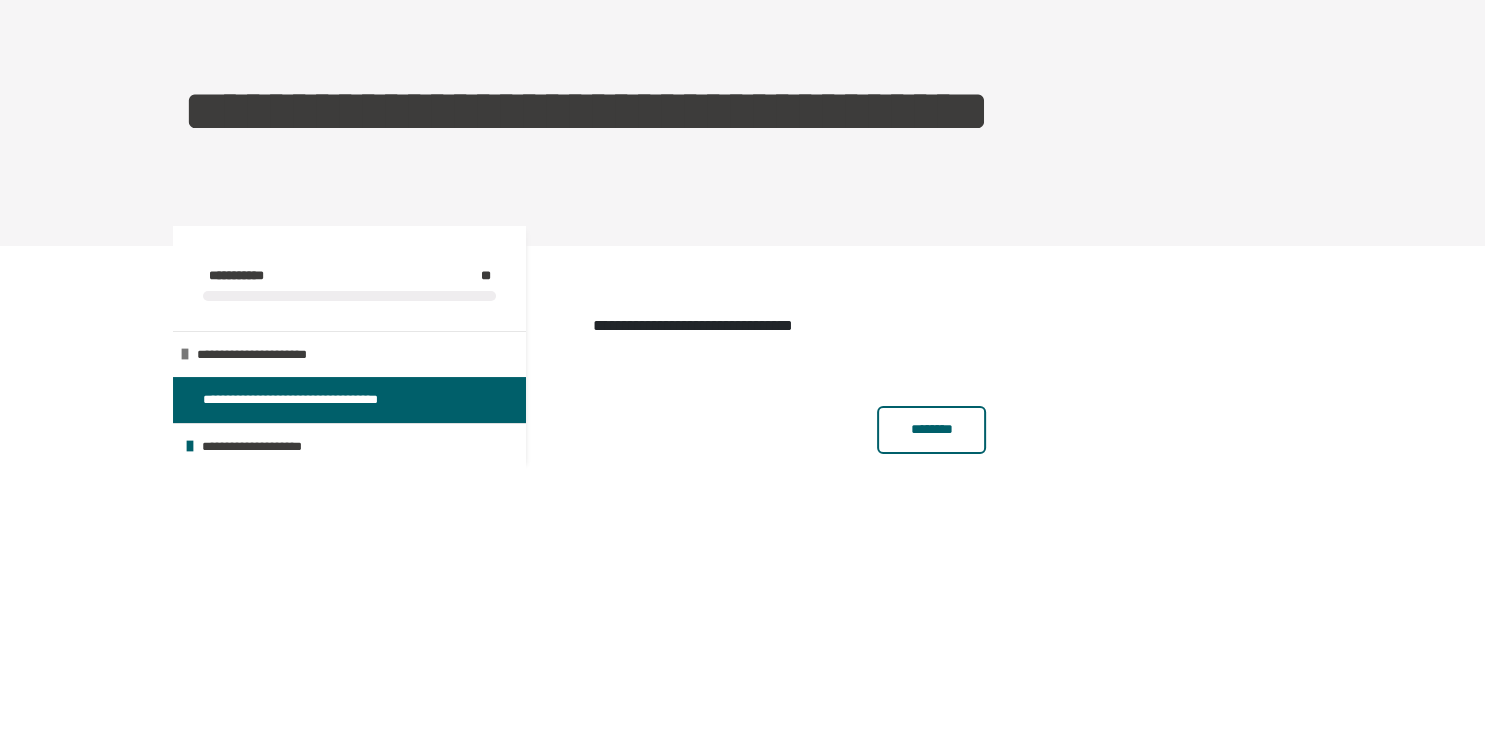 scroll, scrollTop: 0, scrollLeft: 0, axis: both 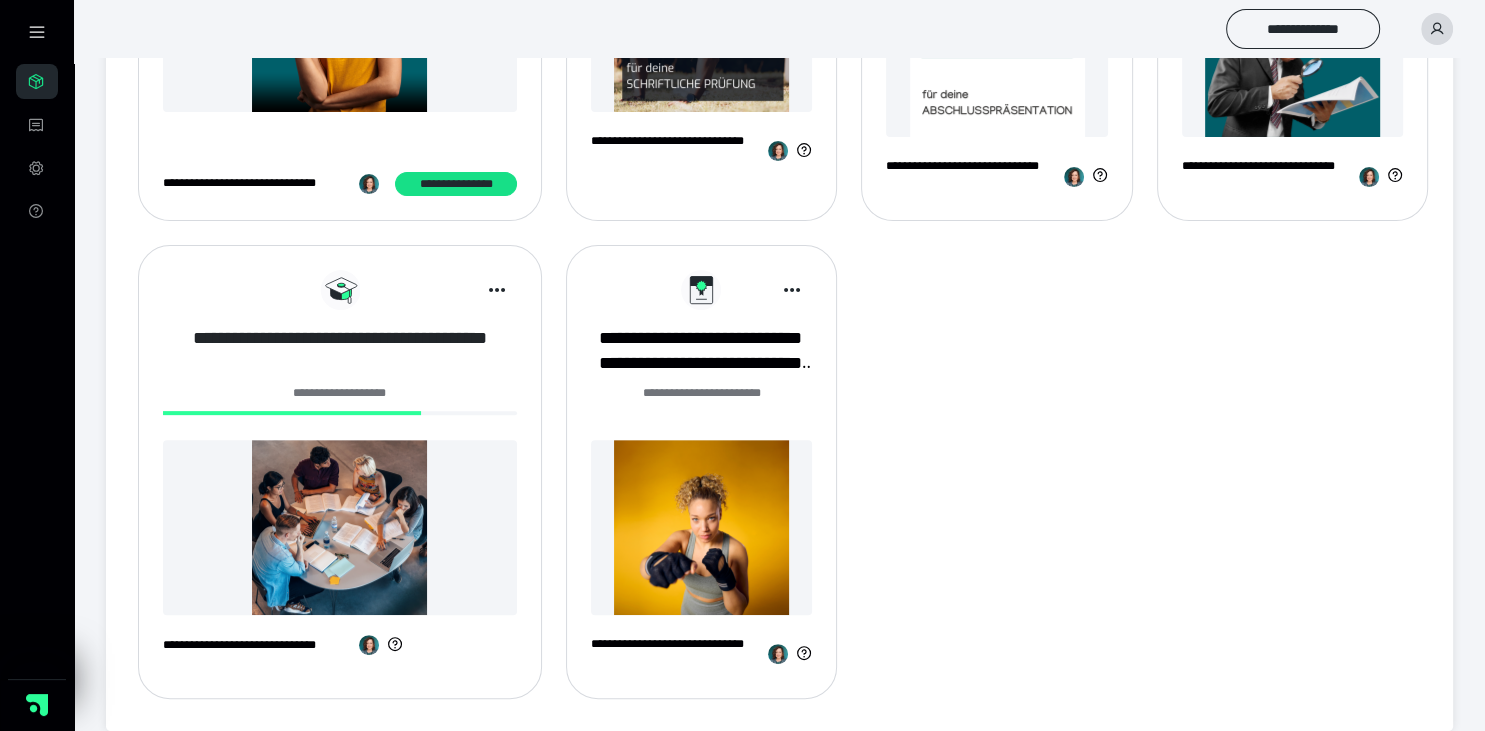 click on "**********" at bounding box center (340, 351) 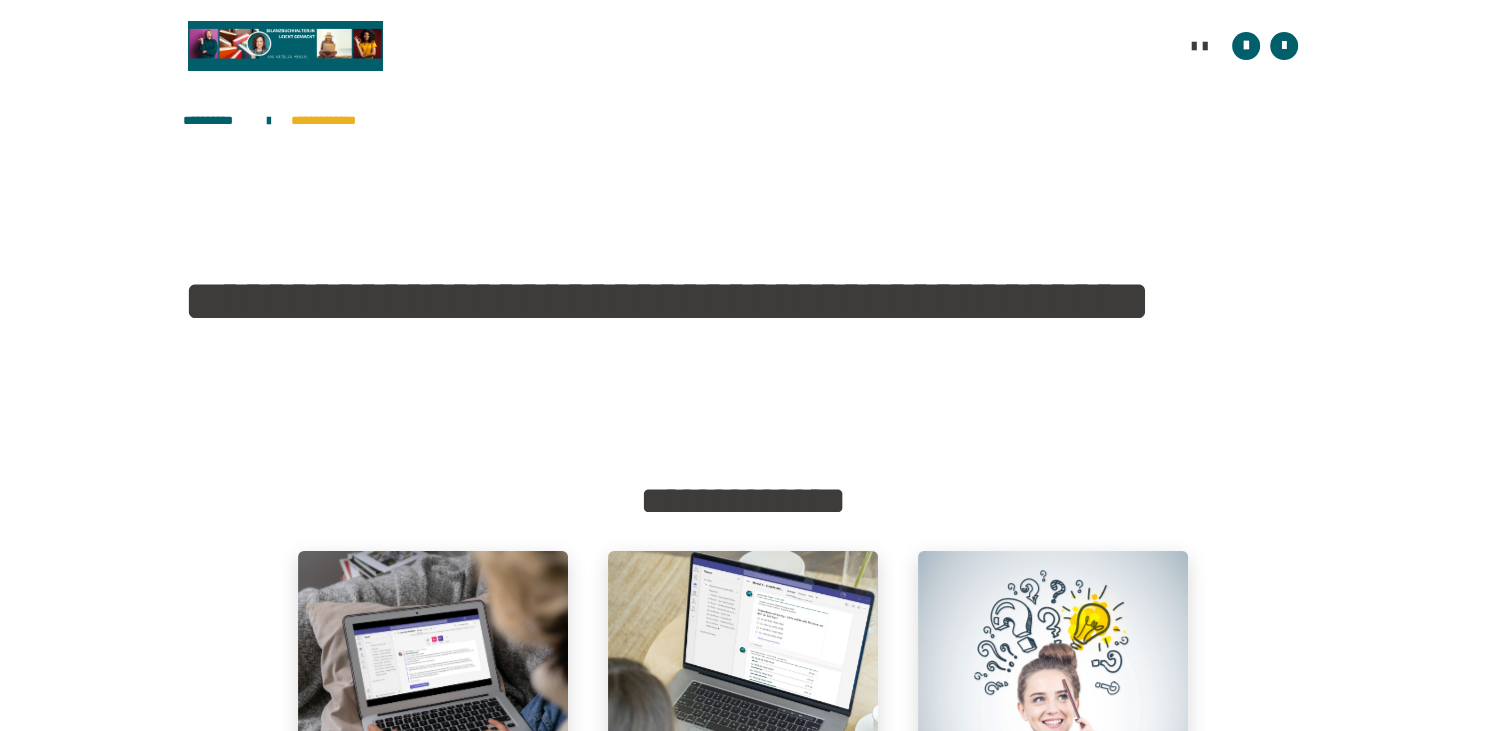 scroll, scrollTop: 306, scrollLeft: 0, axis: vertical 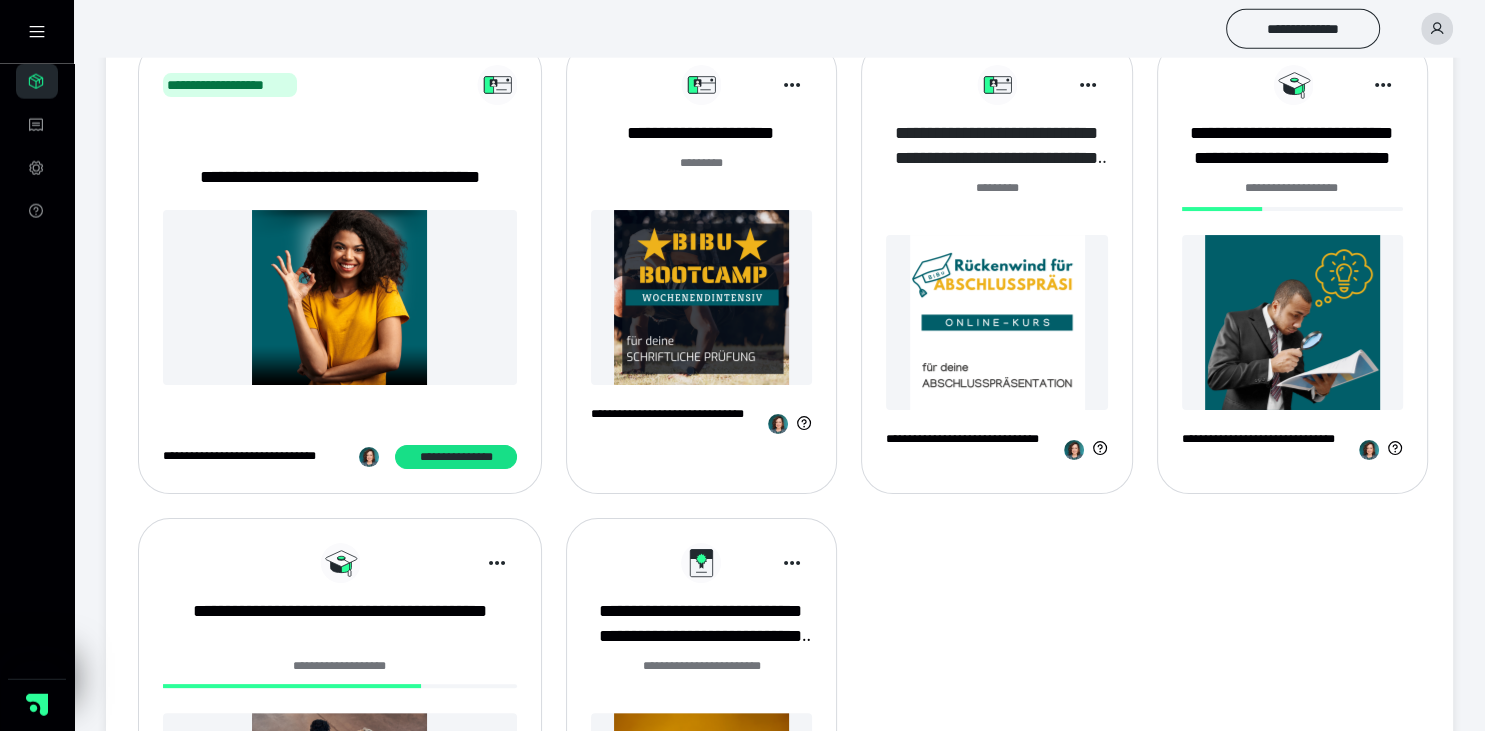 click on "**********" at bounding box center (996, 146) 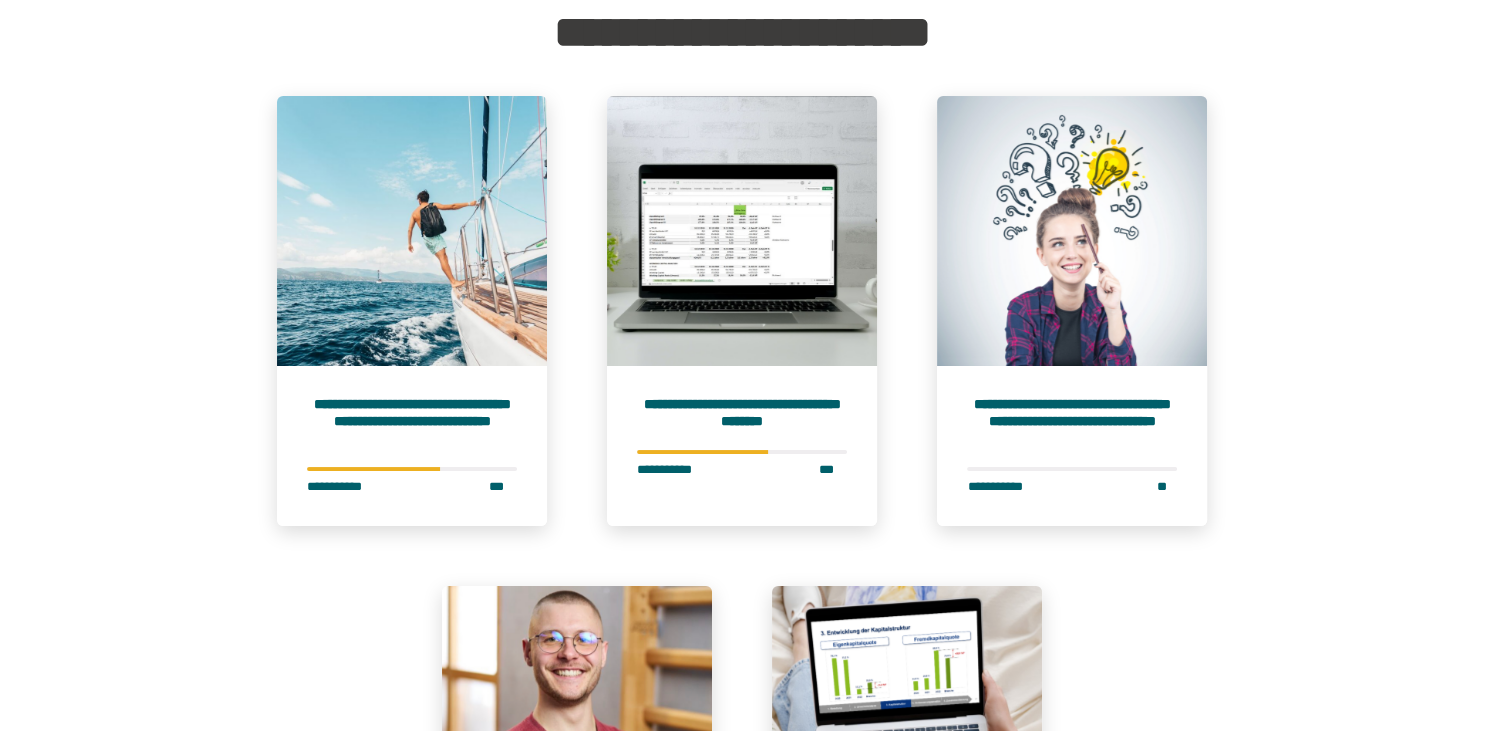 scroll, scrollTop: 138, scrollLeft: 0, axis: vertical 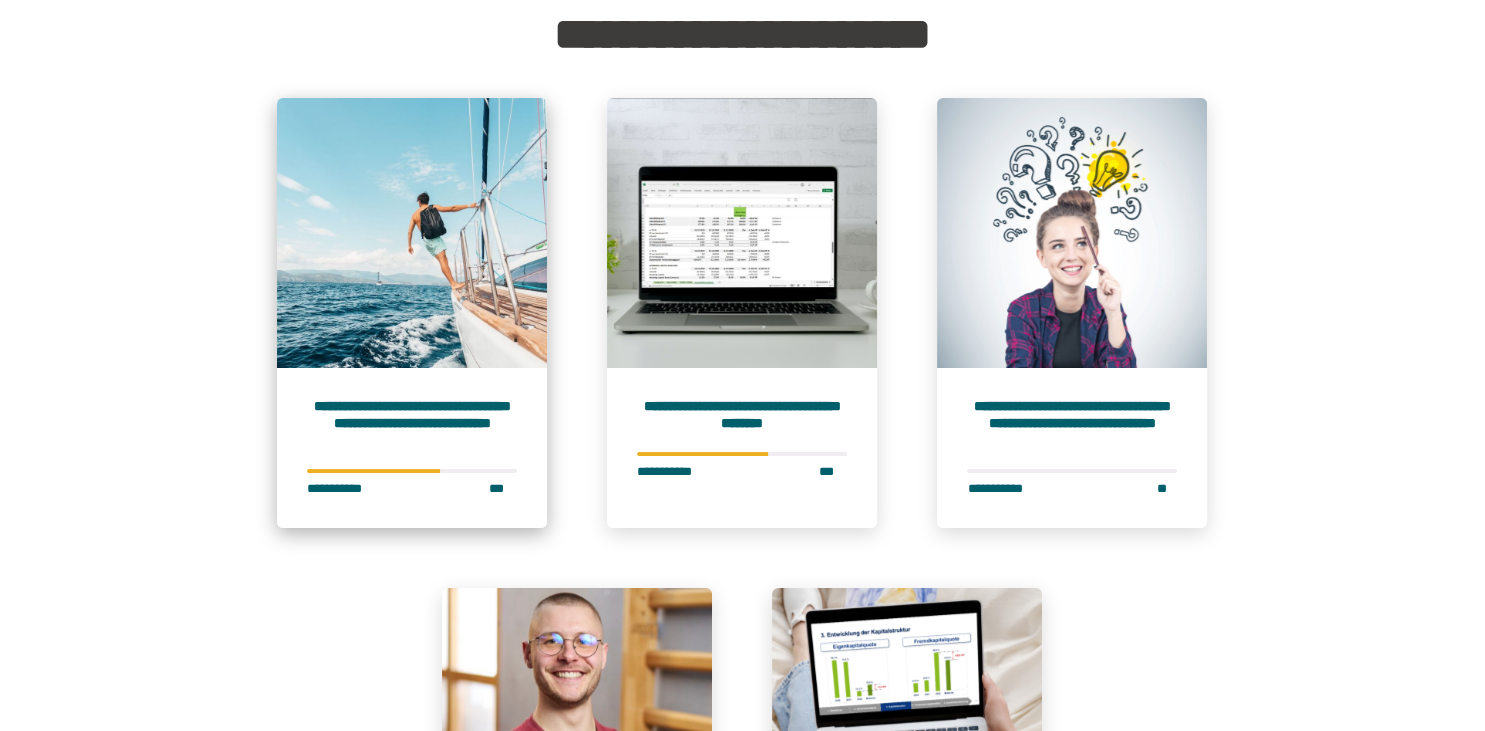 click on "**********" at bounding box center [412, 423] 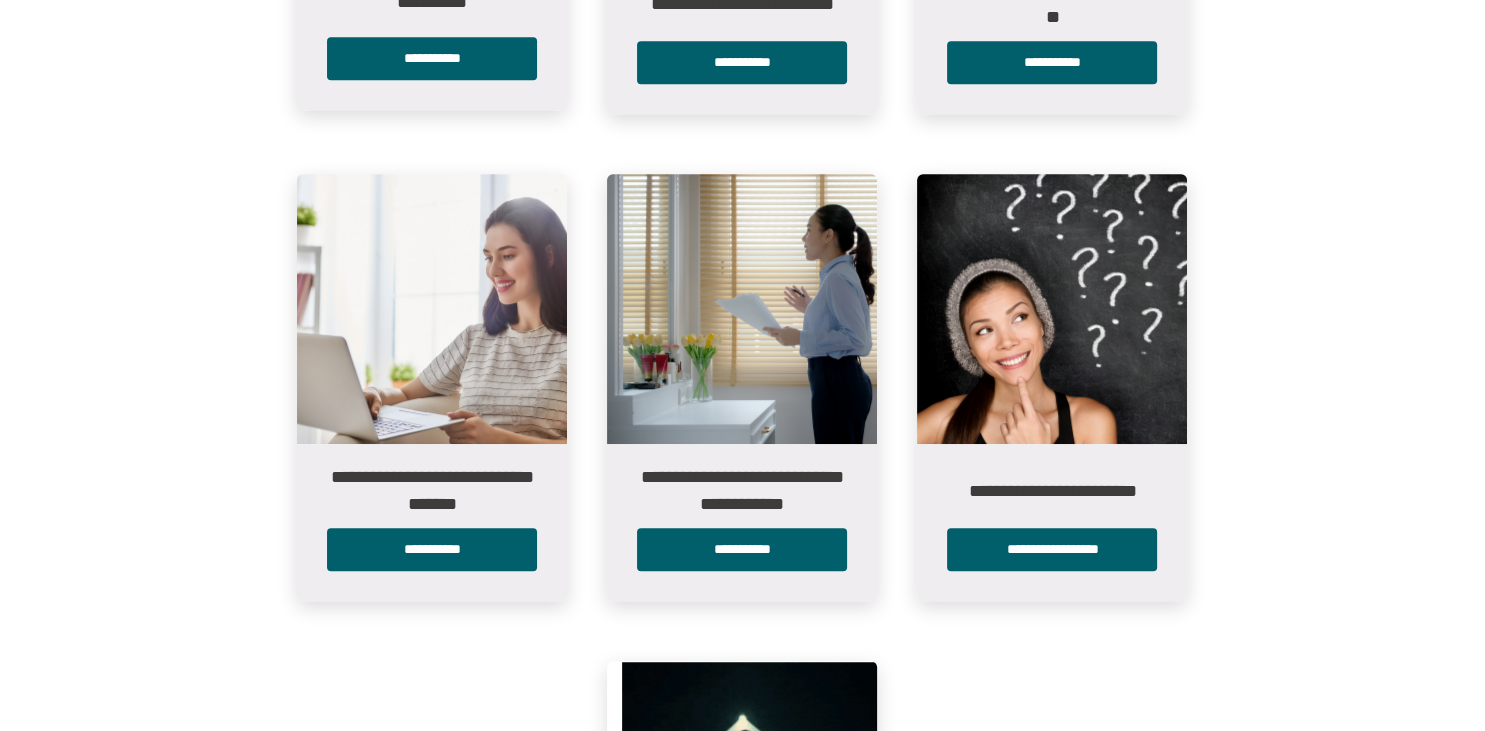 scroll, scrollTop: 1364, scrollLeft: 0, axis: vertical 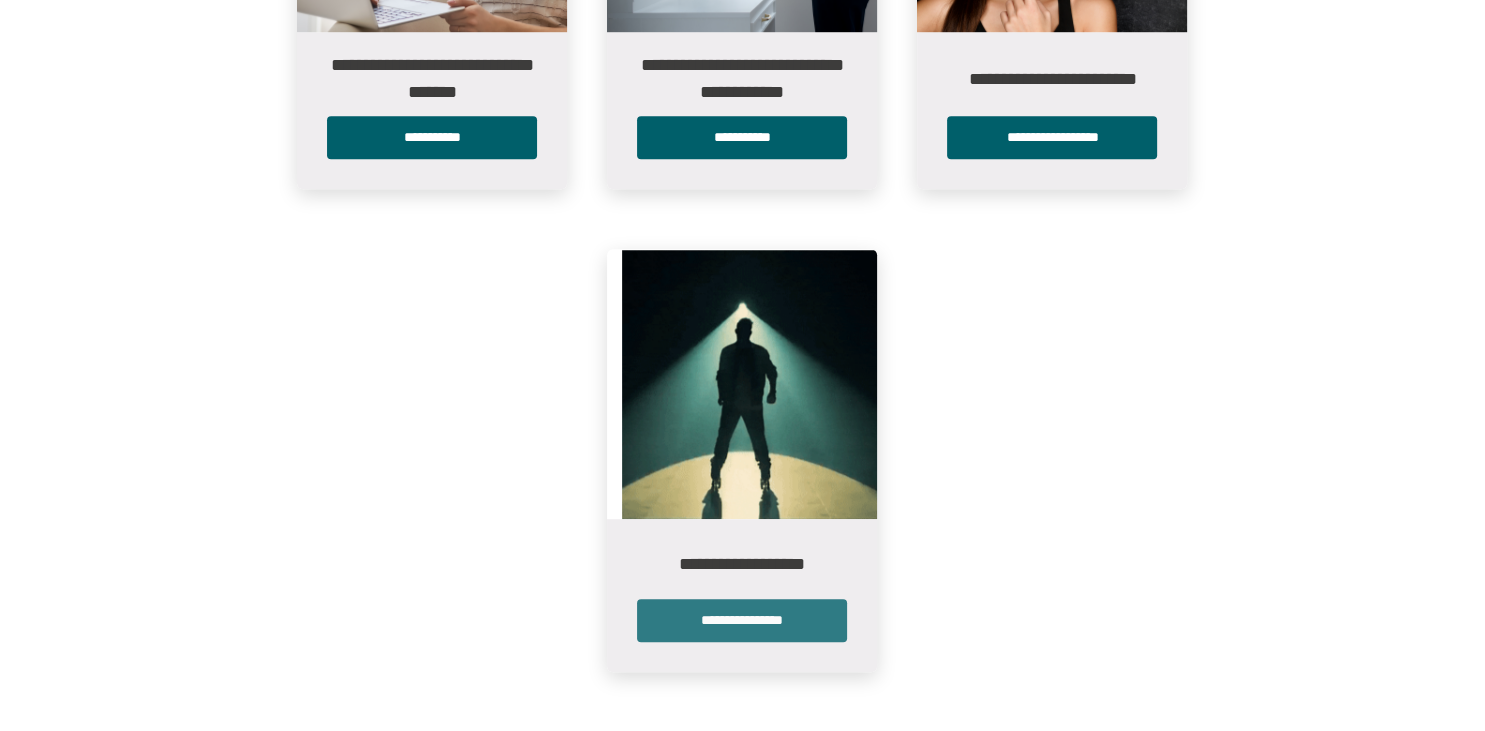click on "**********" at bounding box center (742, 620) 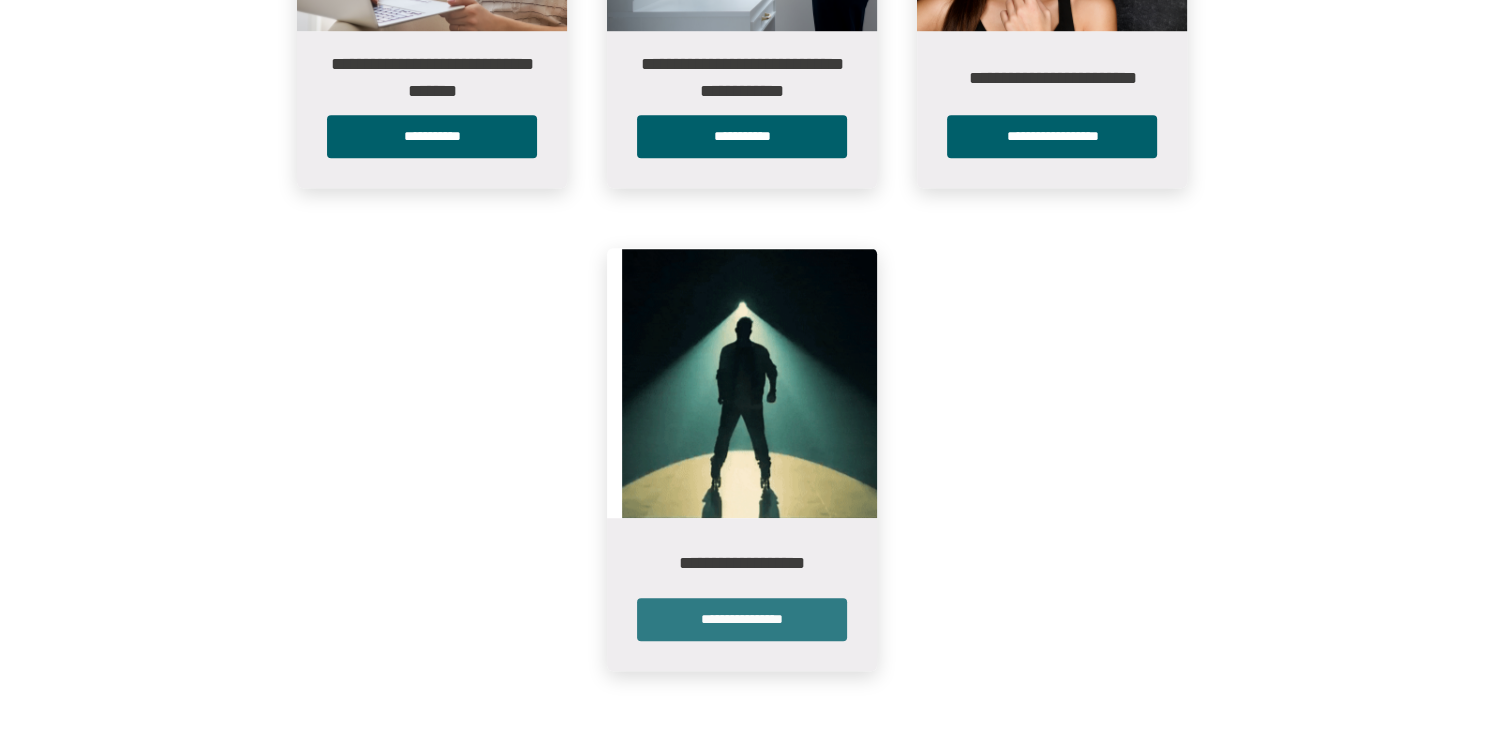 scroll, scrollTop: 0, scrollLeft: 0, axis: both 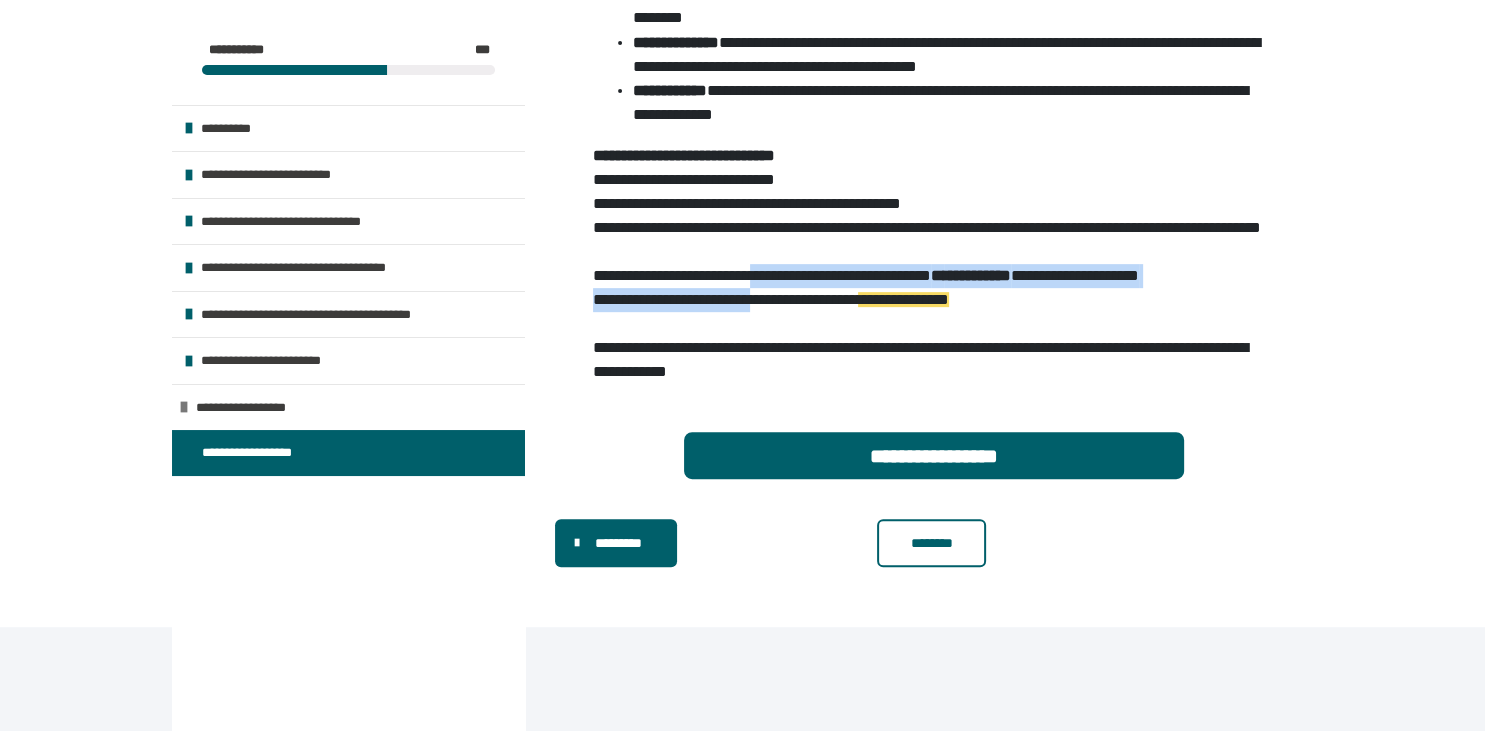 drag, startPoint x: 793, startPoint y: 379, endPoint x: 782, endPoint y: 416, distance: 38.600517 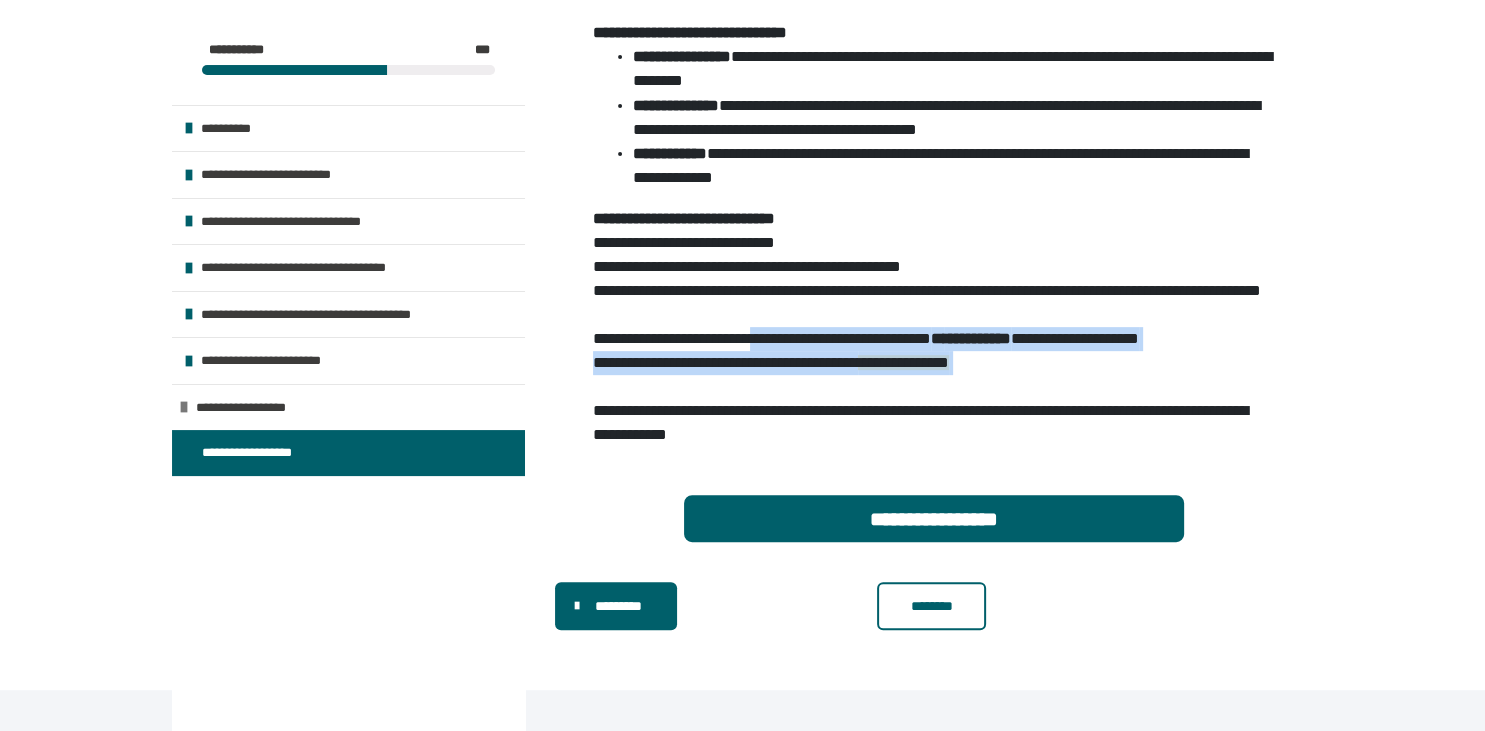 scroll, scrollTop: 716, scrollLeft: 0, axis: vertical 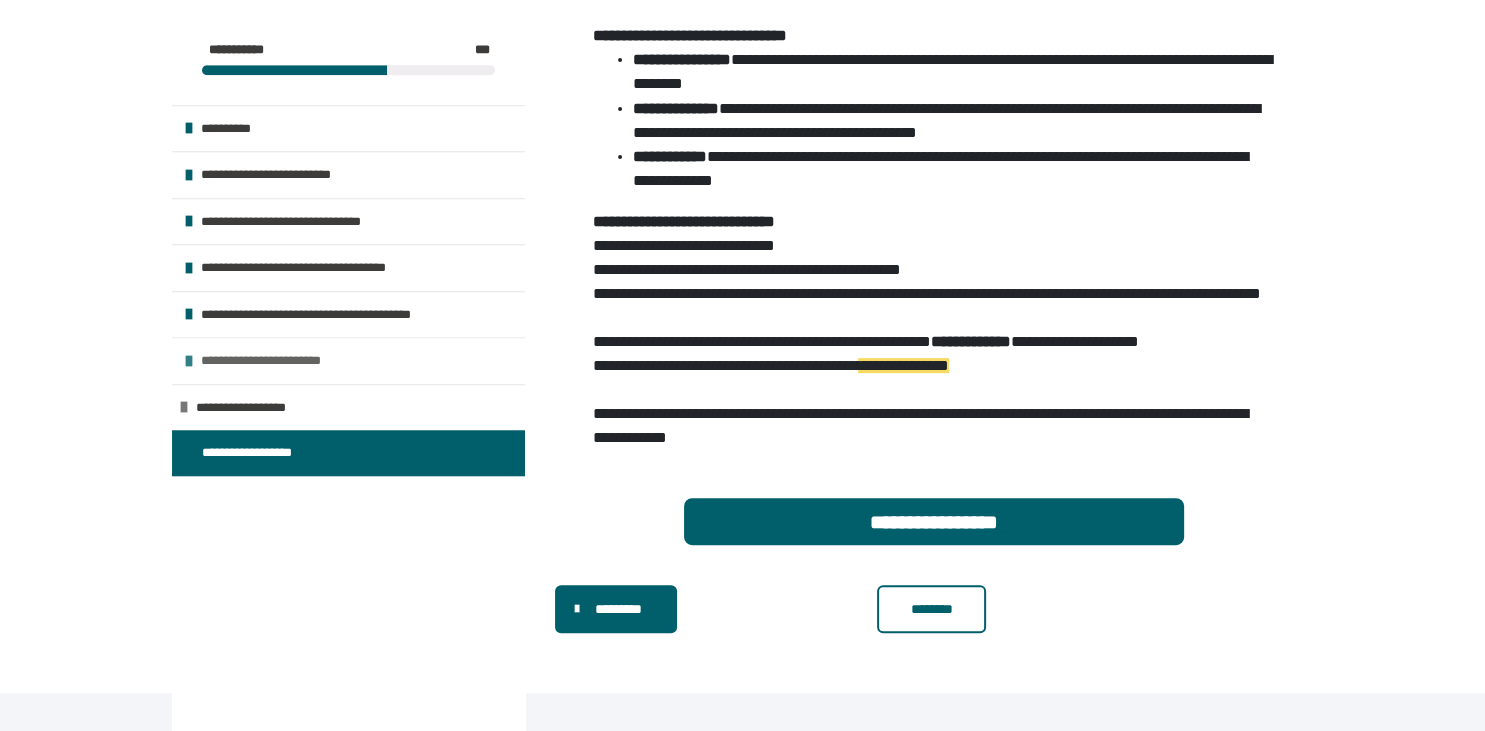 click on "**********" at bounding box center (280, 361) 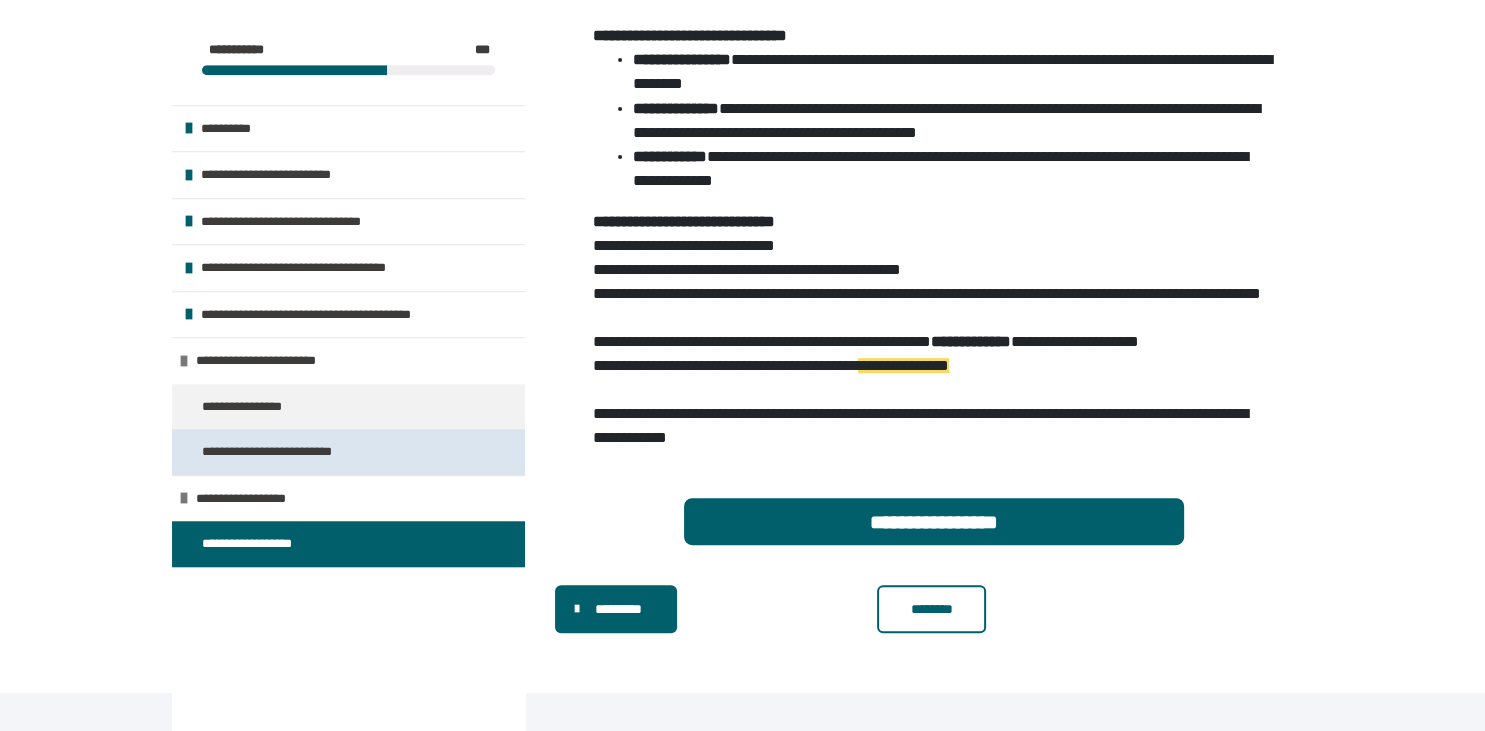 click on "**********" at bounding box center (282, 452) 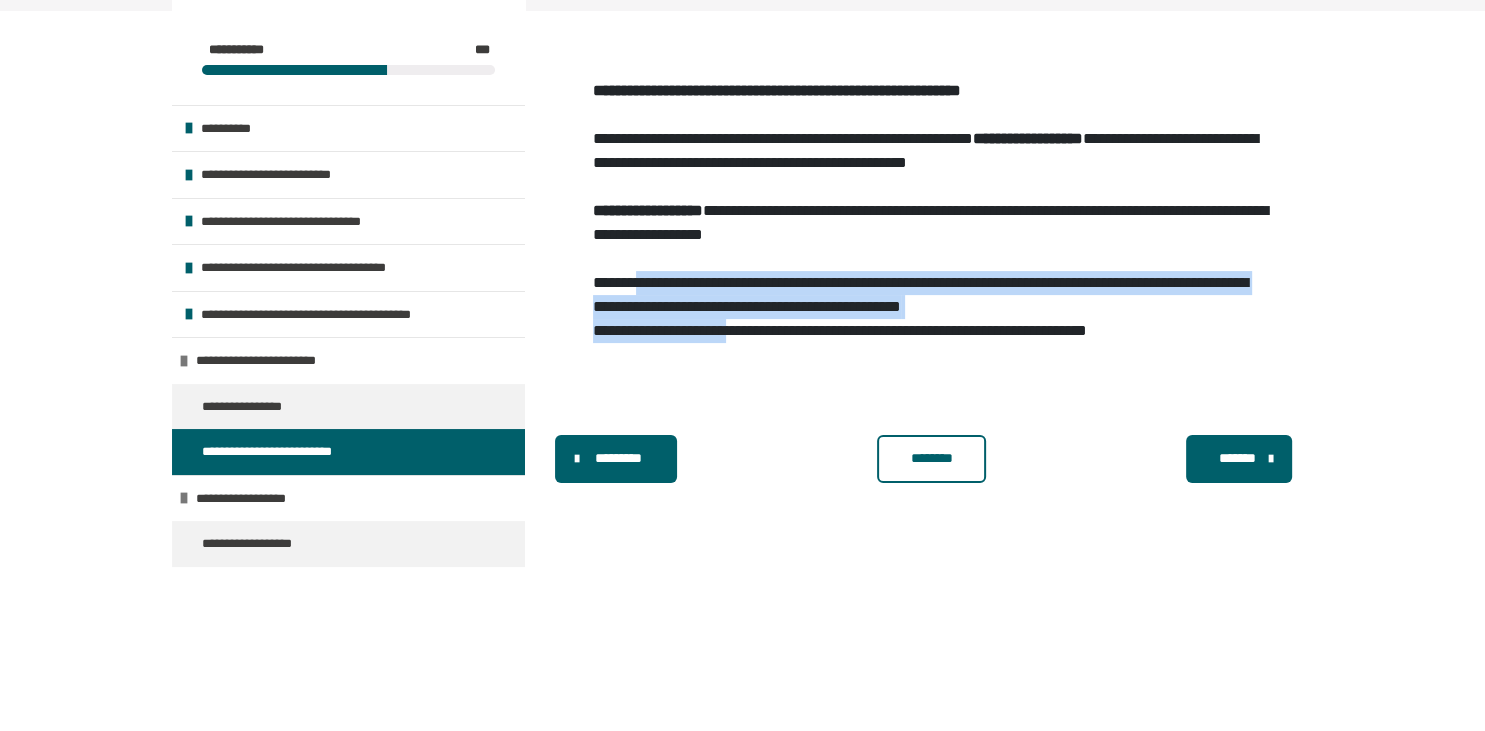 drag, startPoint x: 642, startPoint y: 282, endPoint x: 758, endPoint y: 331, distance: 125.92458 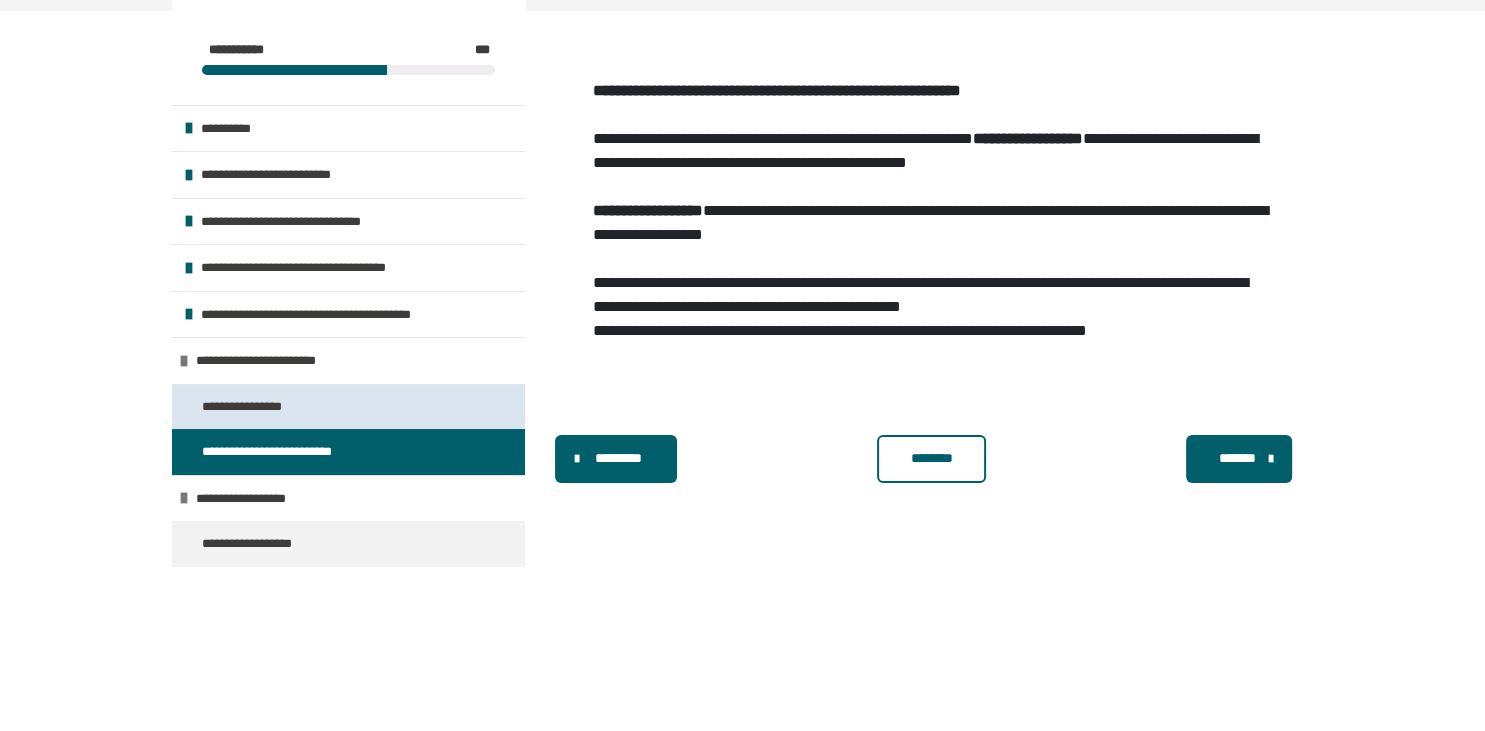 click on "**********" at bounding box center [348, 407] 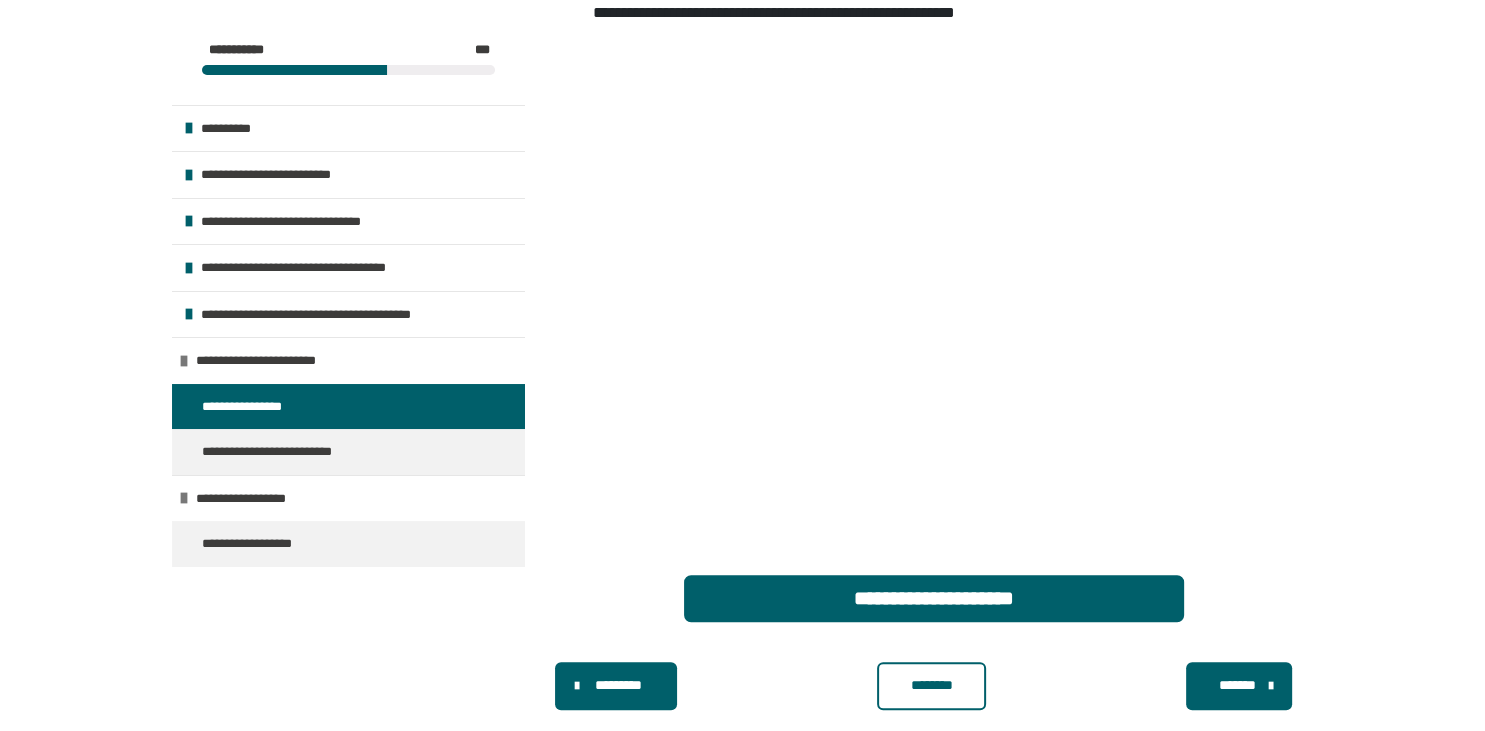 scroll, scrollTop: 642, scrollLeft: 0, axis: vertical 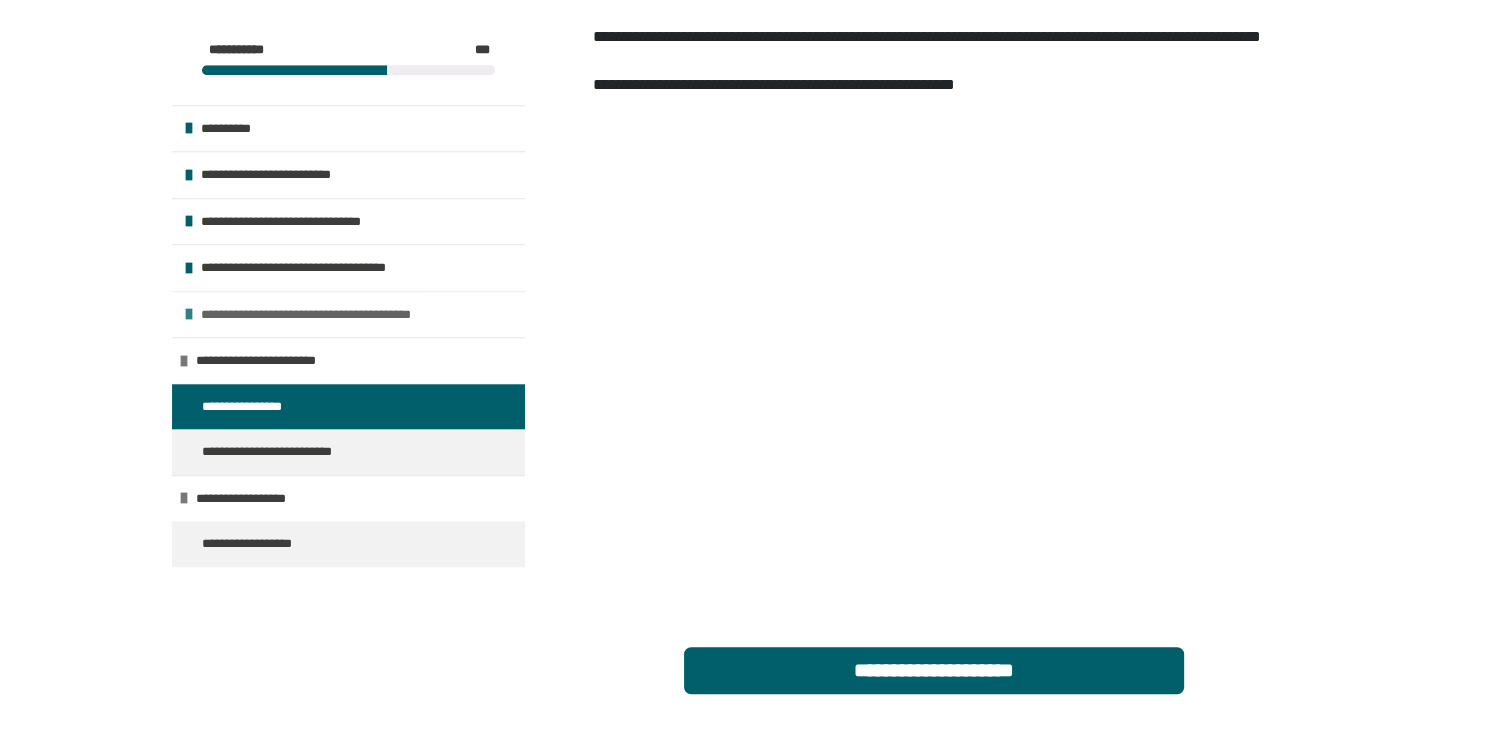click on "**********" at bounding box center (326, 315) 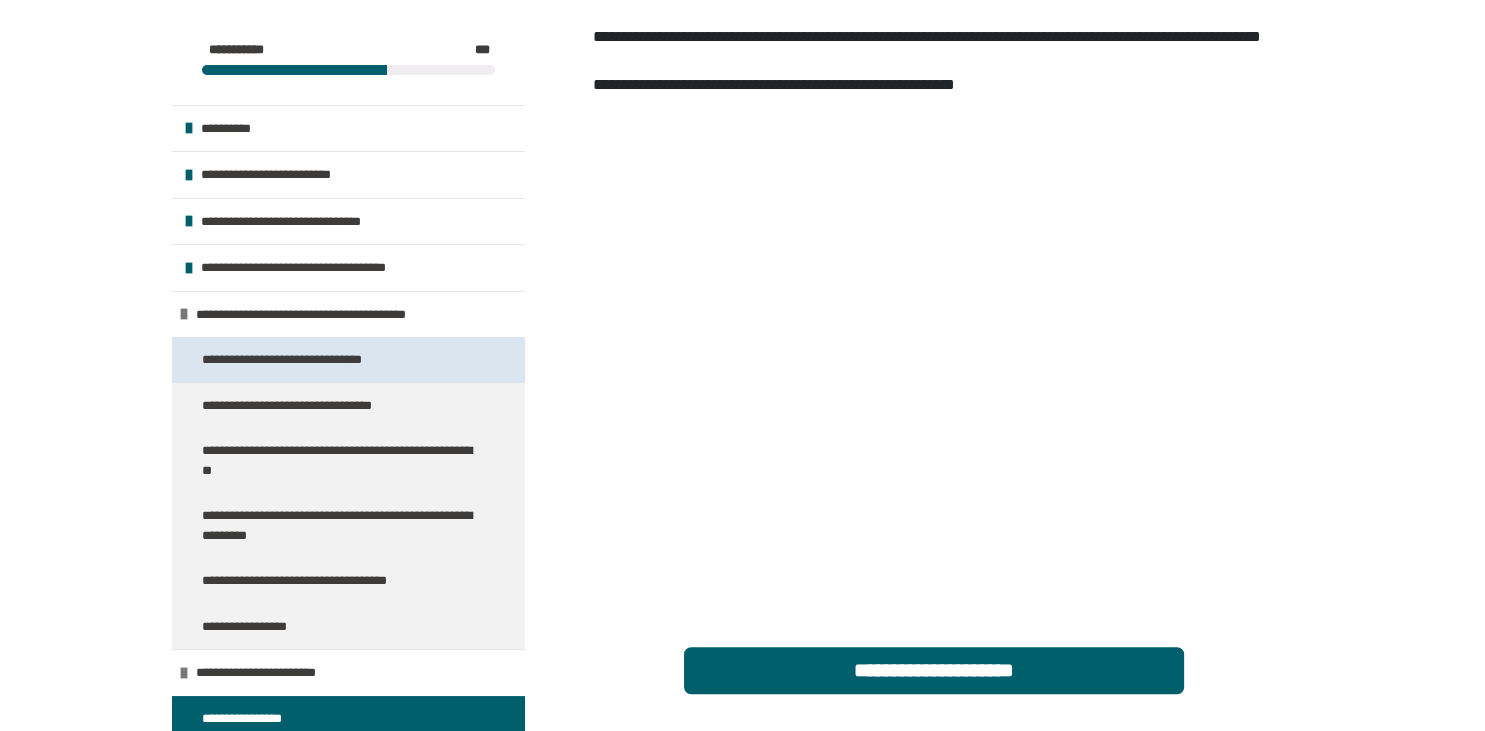 click on "**********" at bounding box center [293, 360] 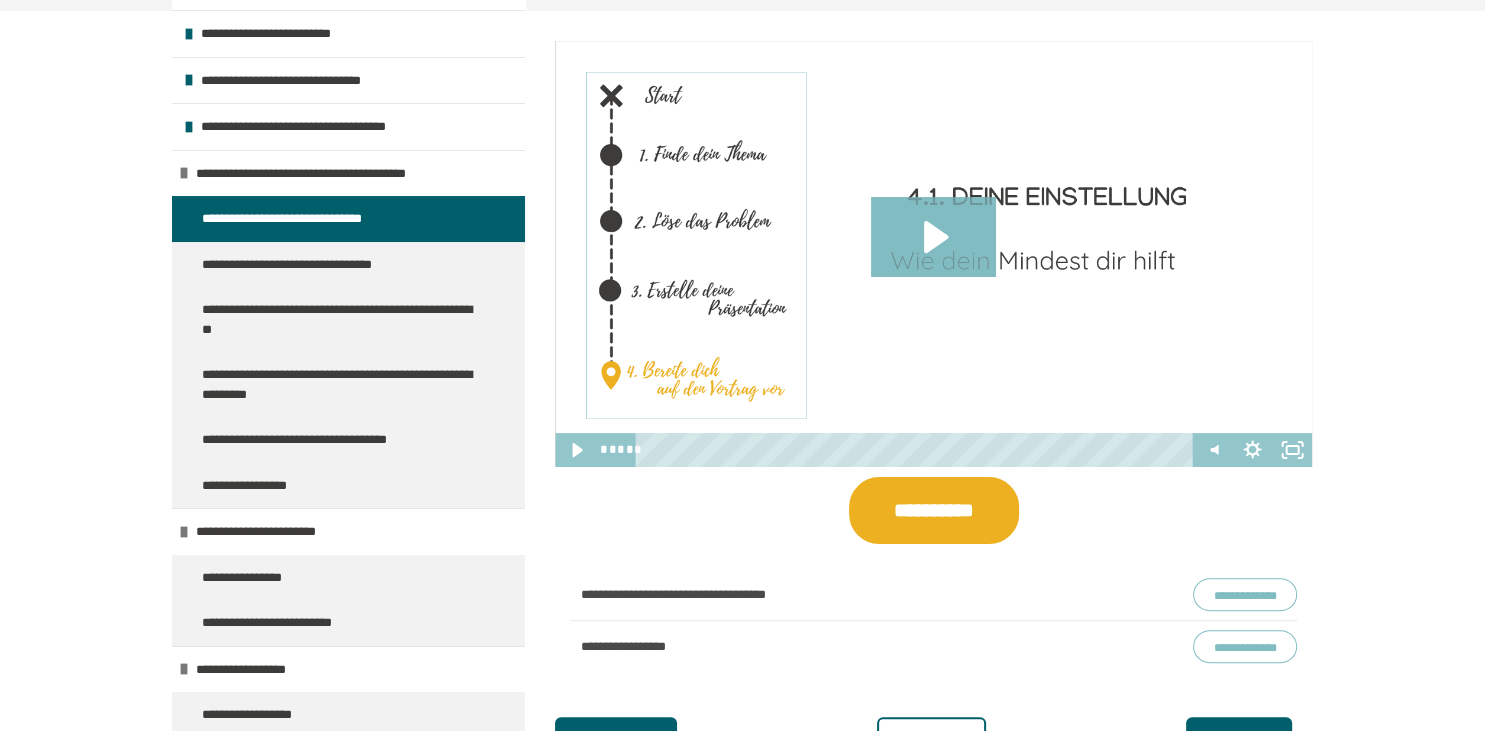 scroll, scrollTop: 0, scrollLeft: 0, axis: both 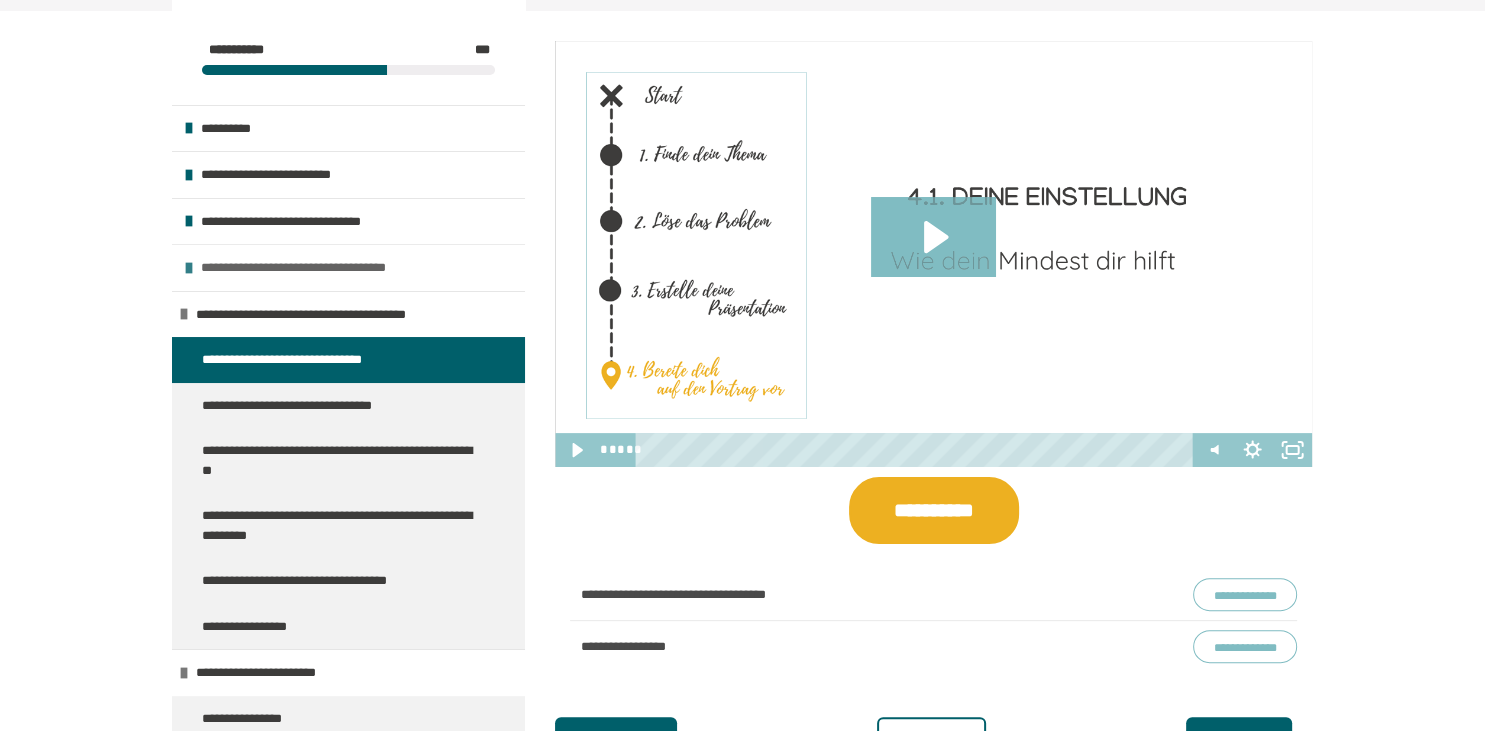 click on "**********" at bounding box center [310, 268] 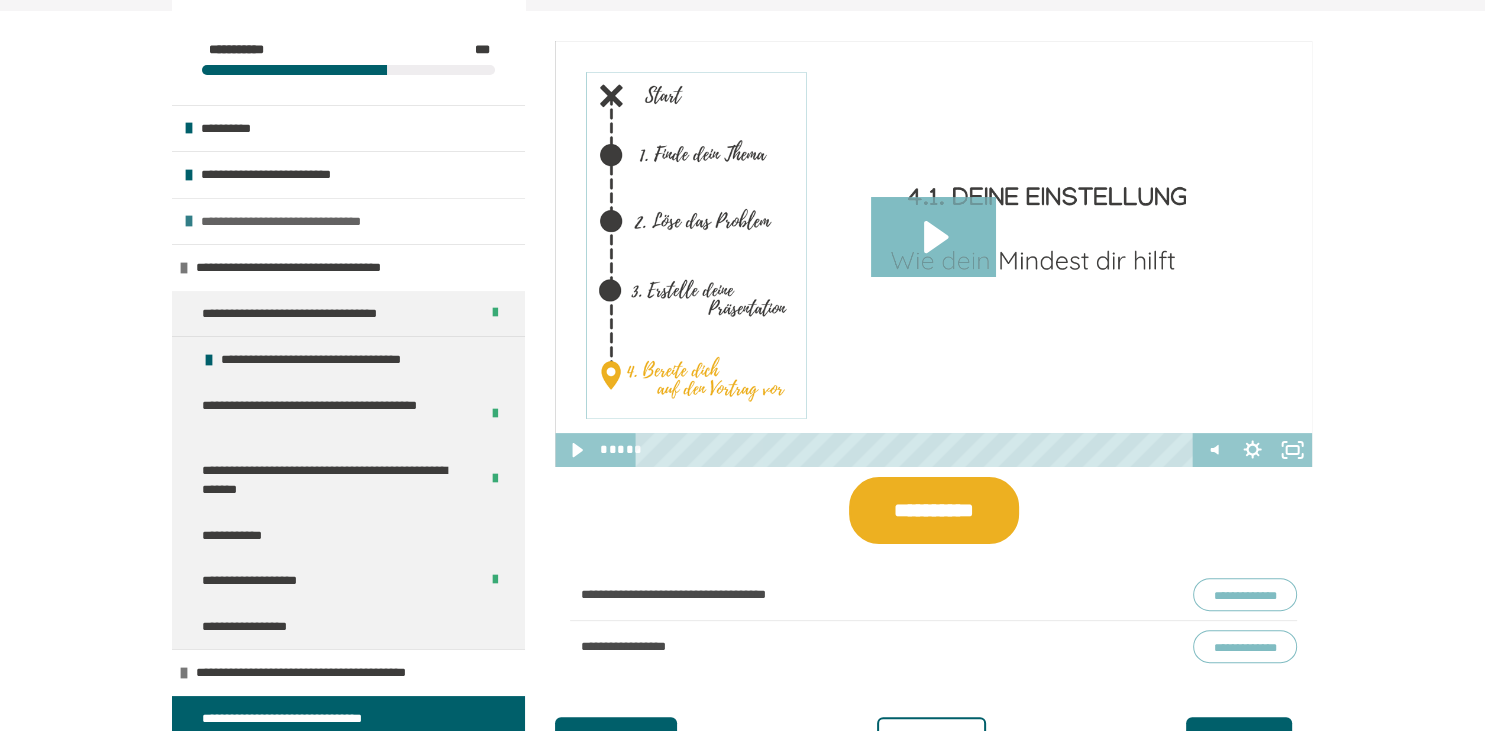 click on "**********" at bounding box center [301, 222] 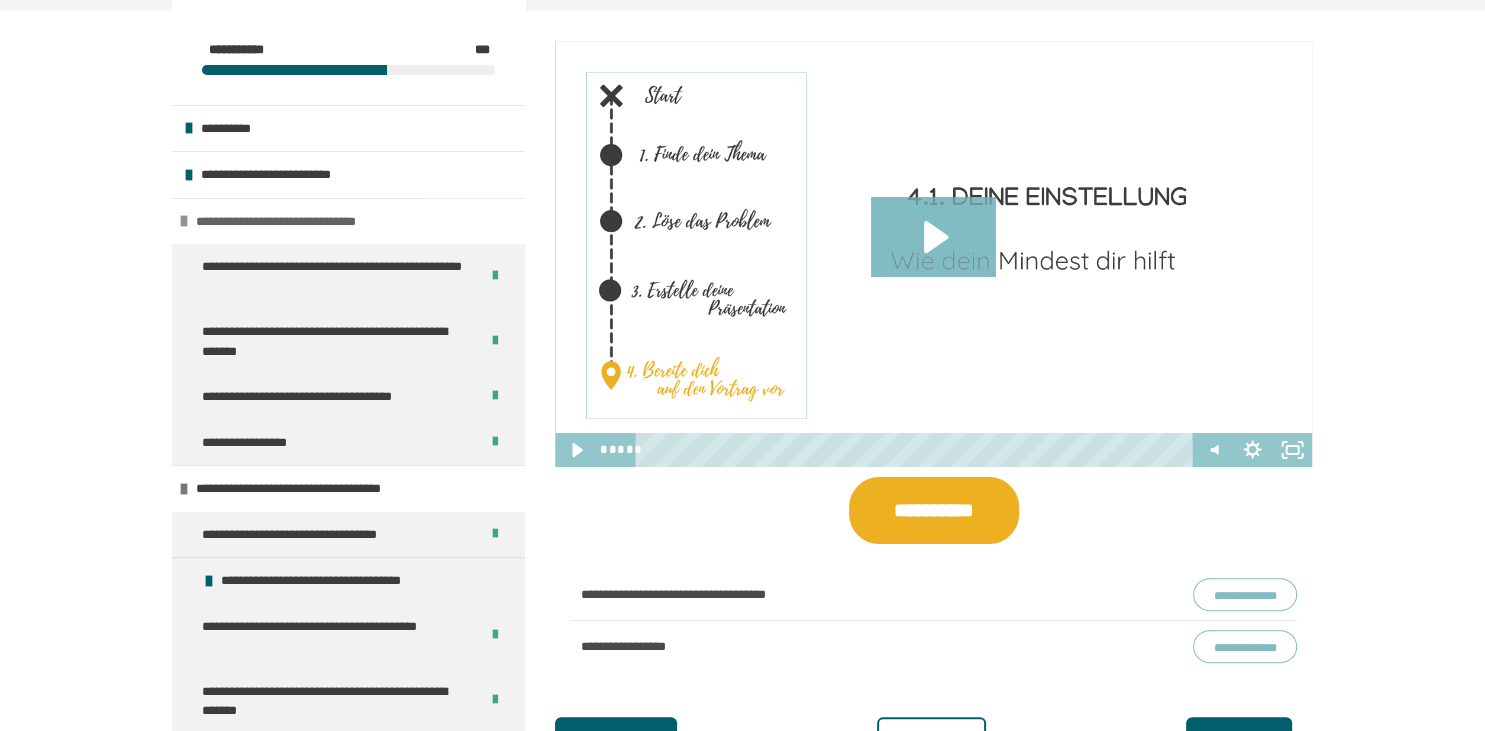 click on "**********" at bounding box center (348, 221) 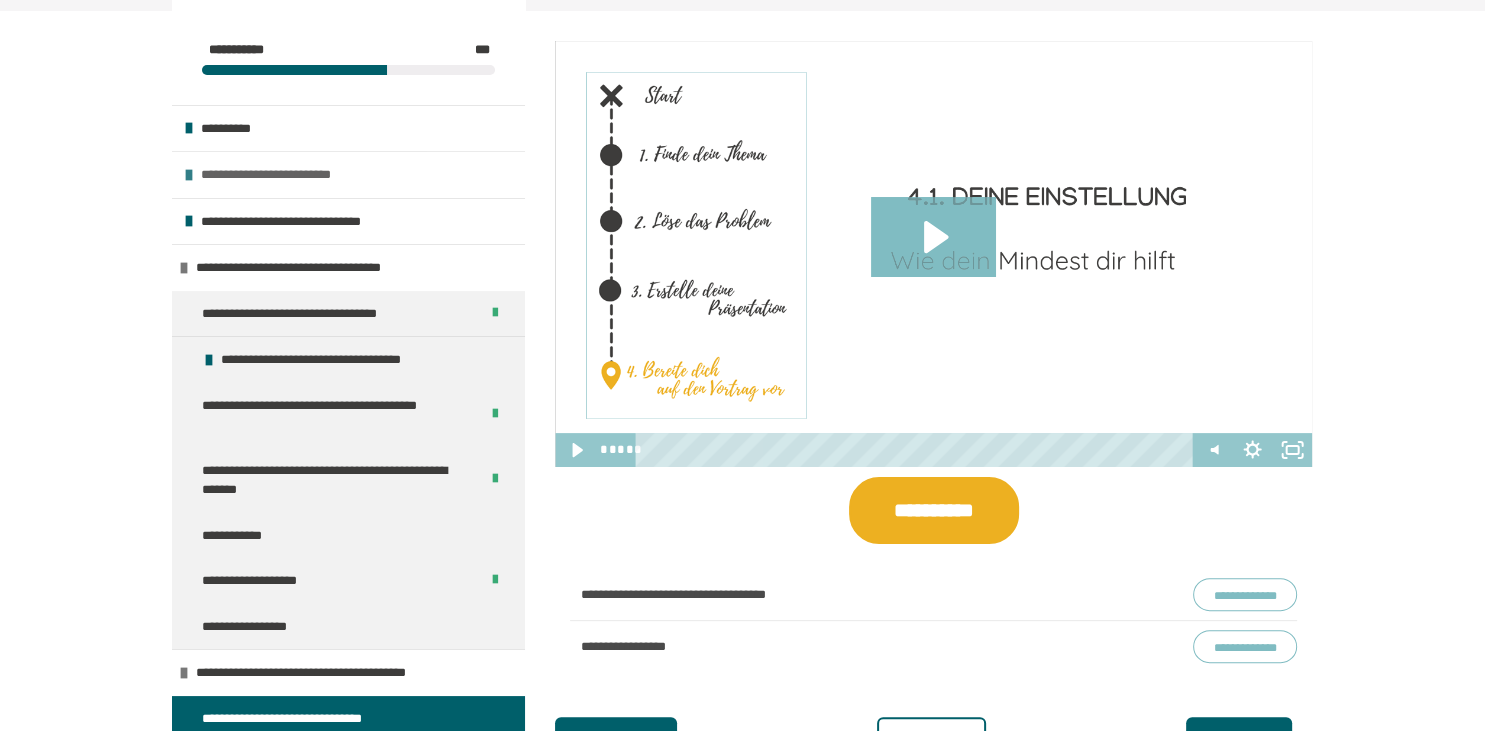 click on "**********" at bounding box center (283, 175) 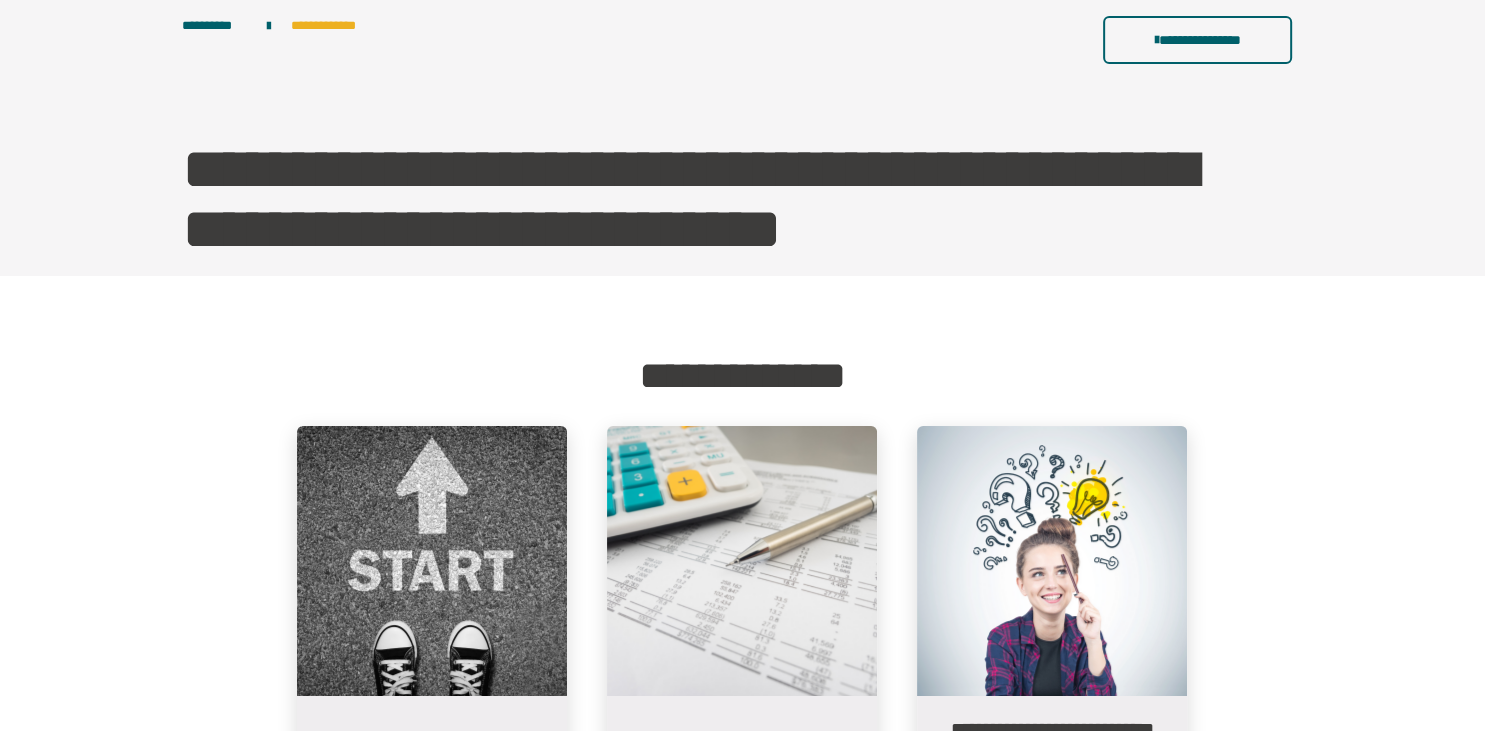 scroll, scrollTop: 0, scrollLeft: 0, axis: both 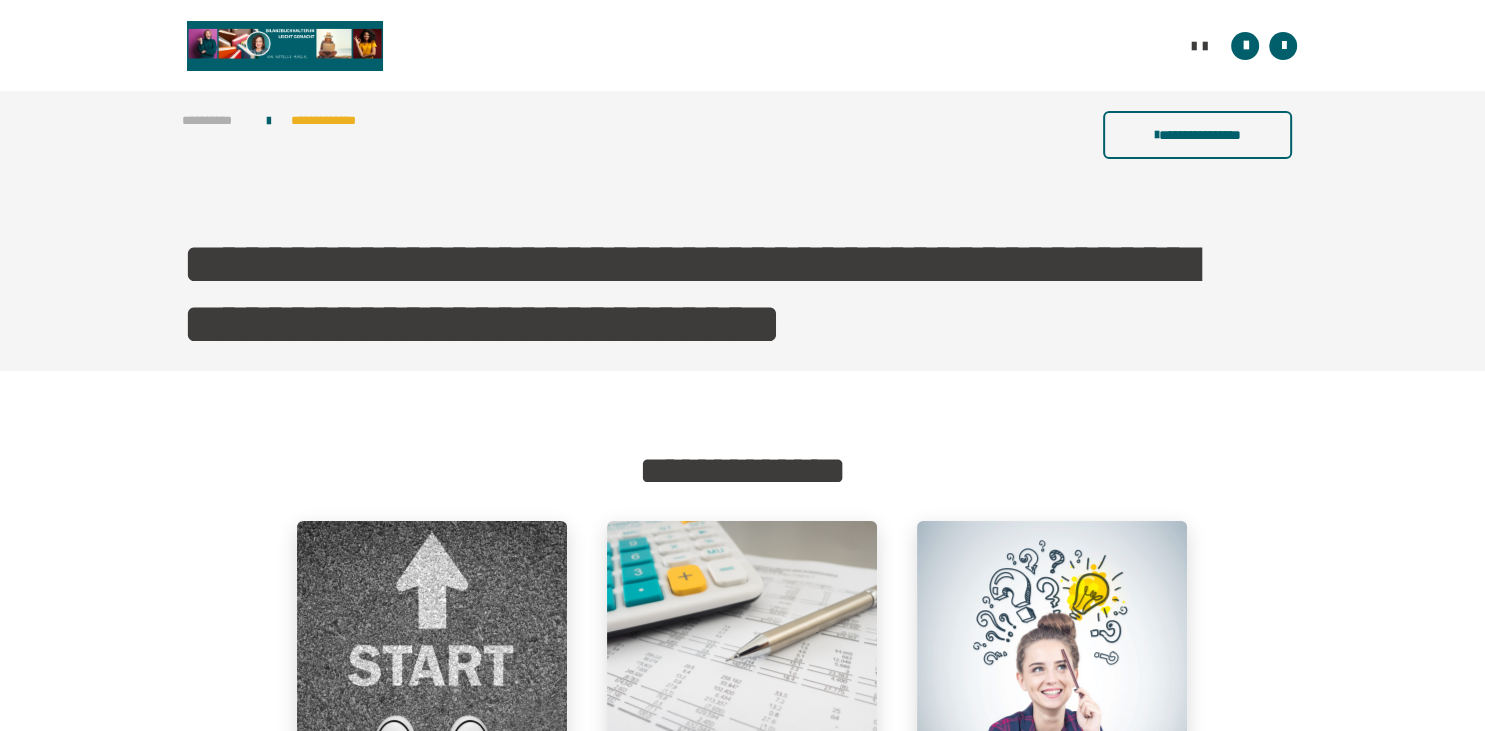 click on "**********" at bounding box center [214, 121] 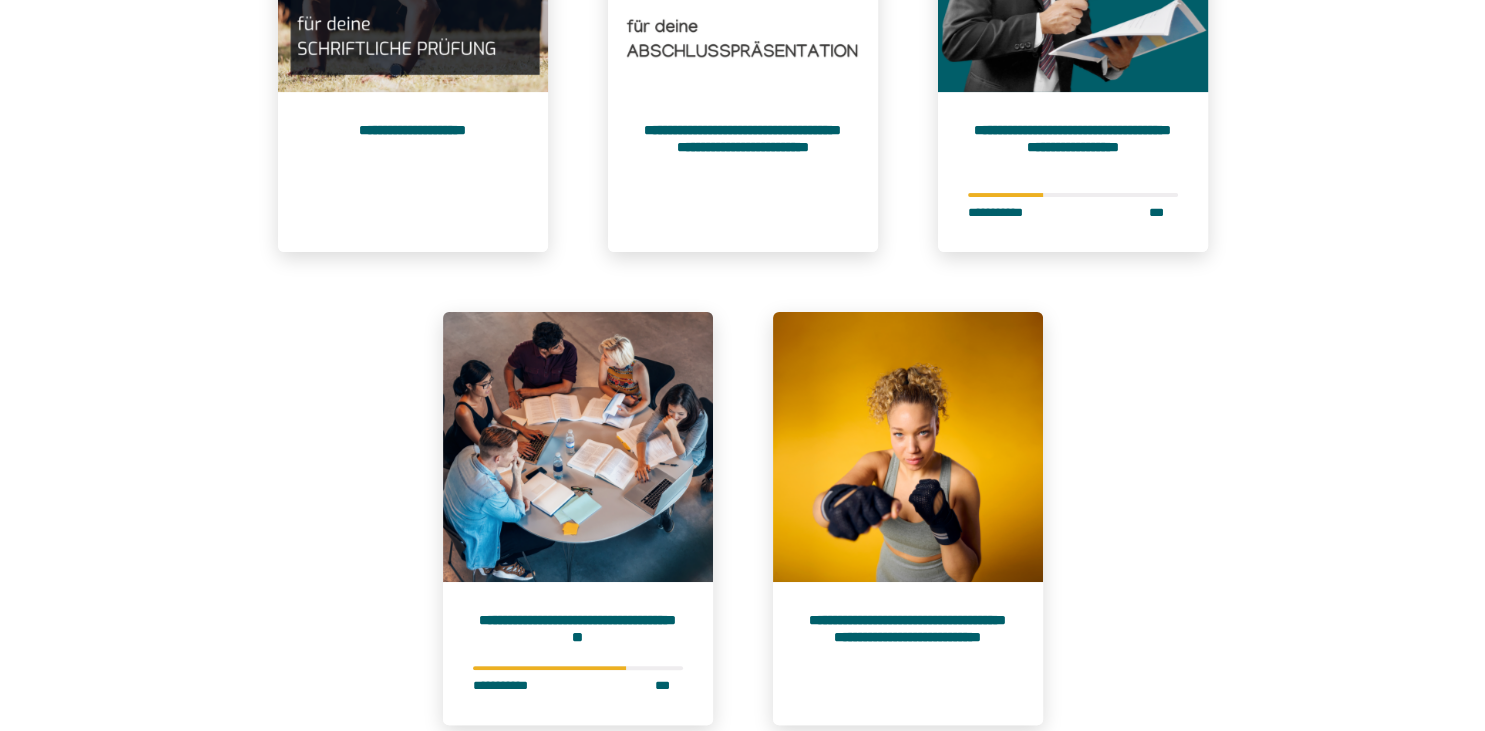 scroll, scrollTop: 468, scrollLeft: 0, axis: vertical 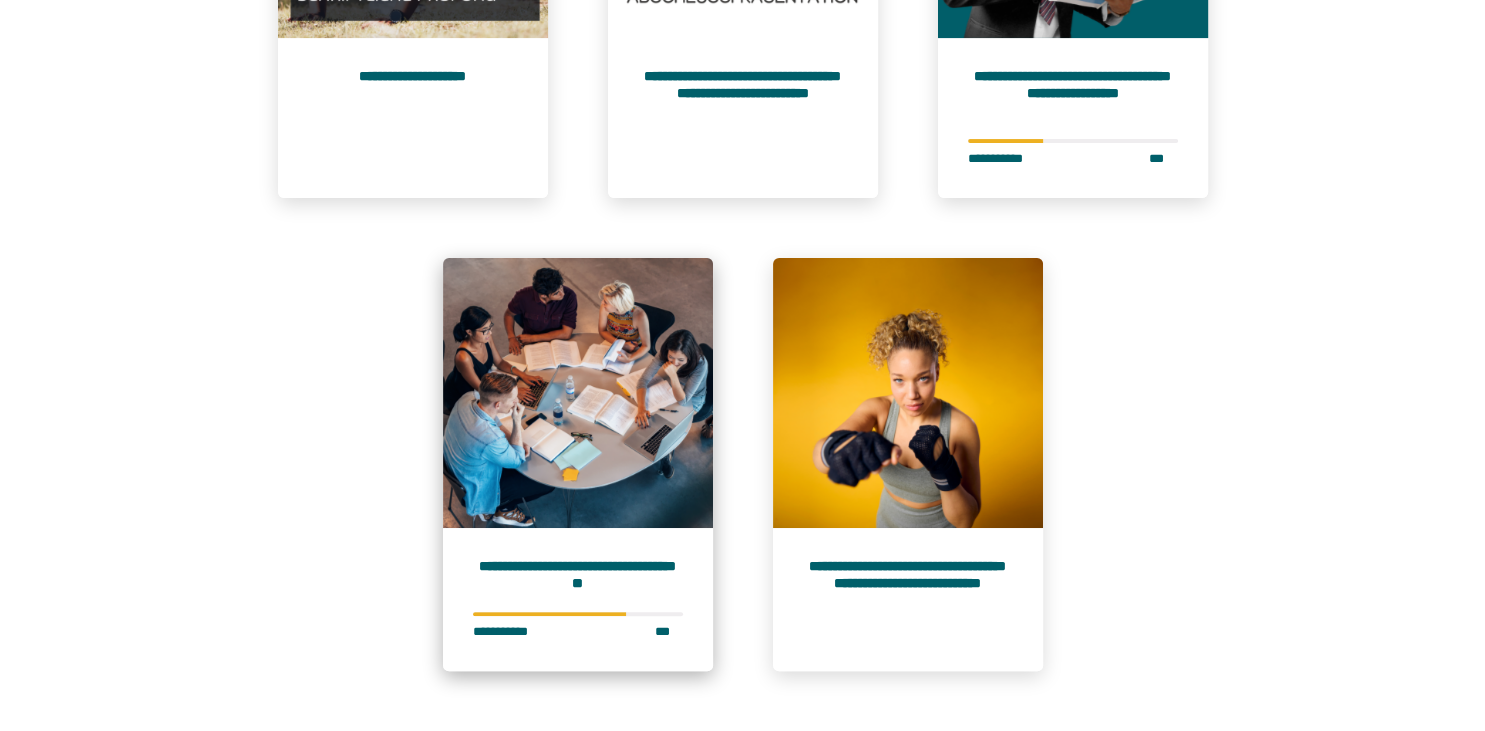 click on "**********" at bounding box center (578, 575) 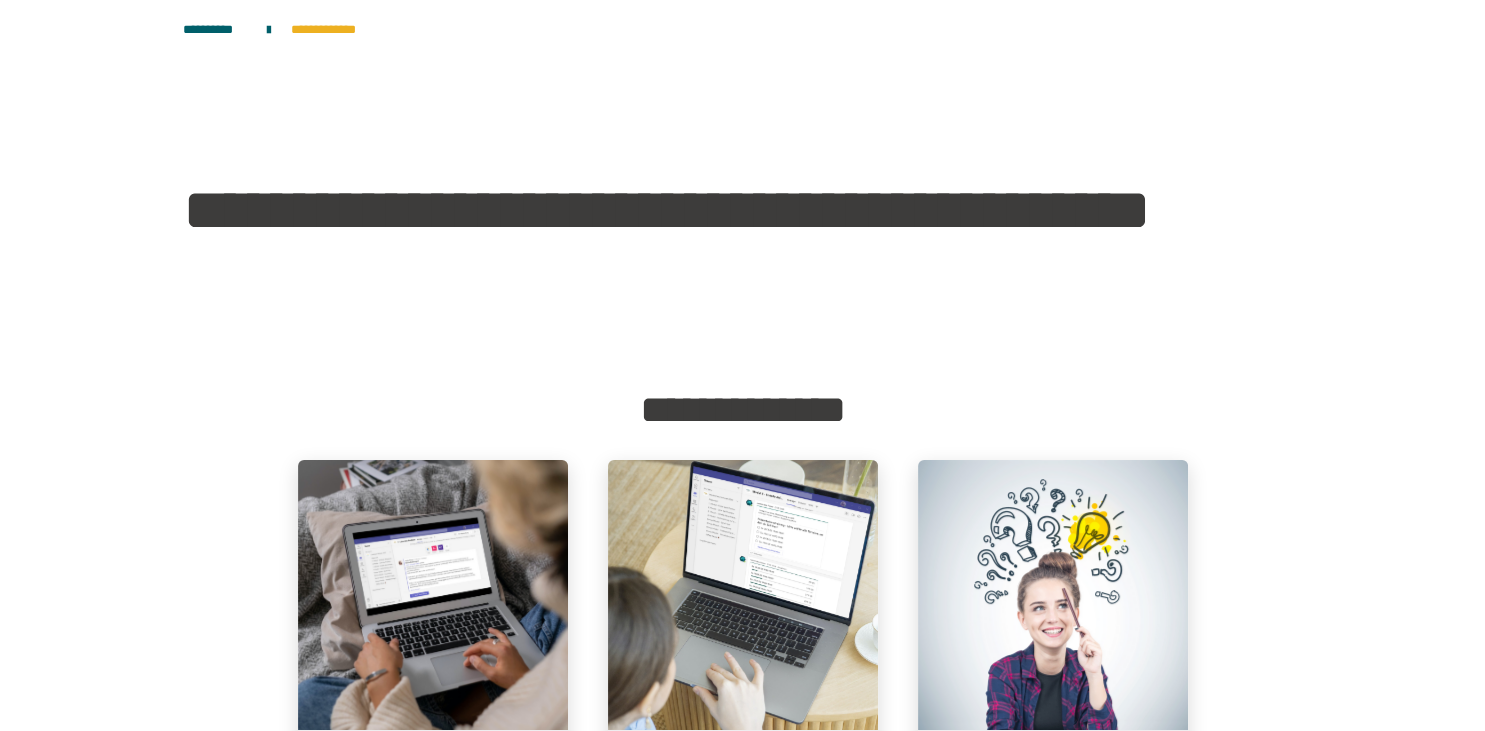 scroll, scrollTop: 306, scrollLeft: 0, axis: vertical 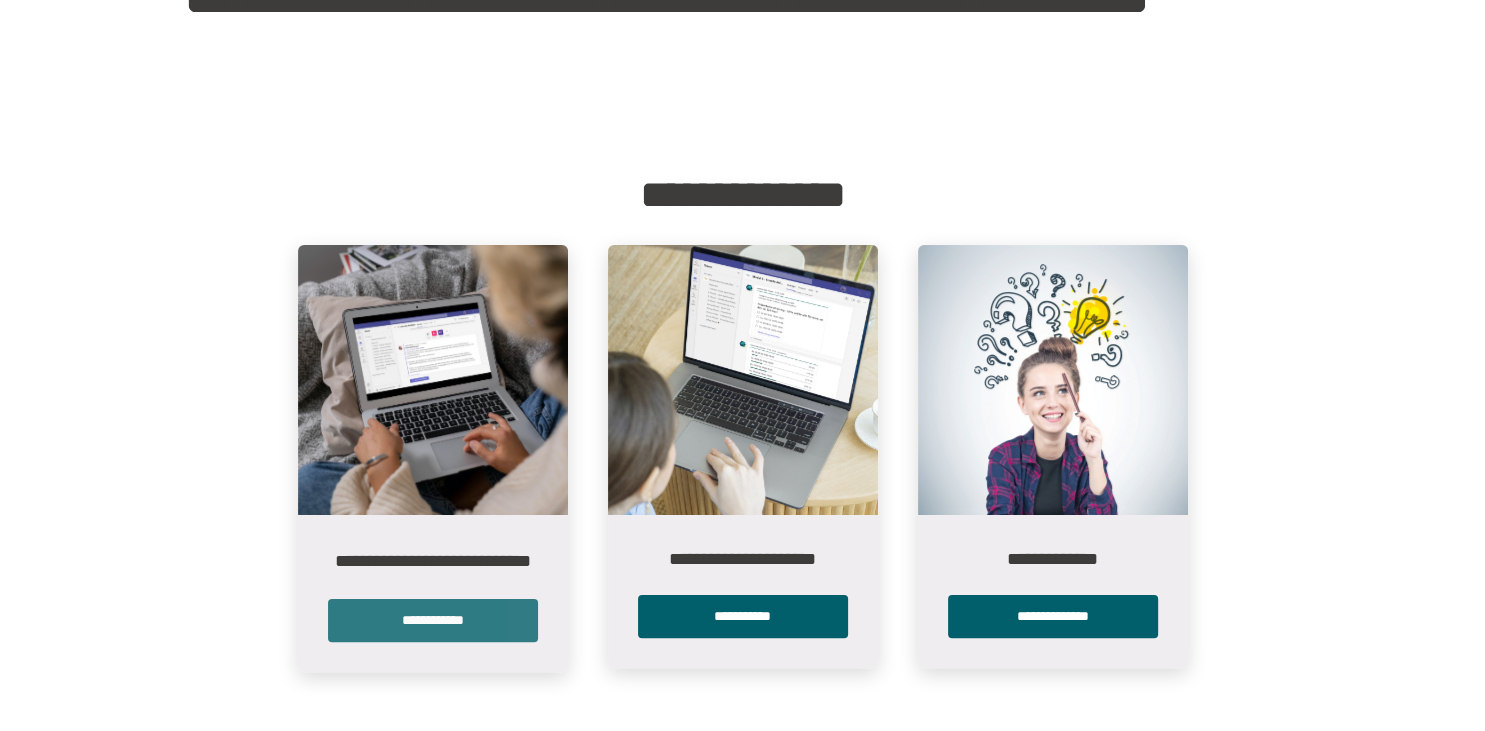 click on "**********" at bounding box center [433, 620] 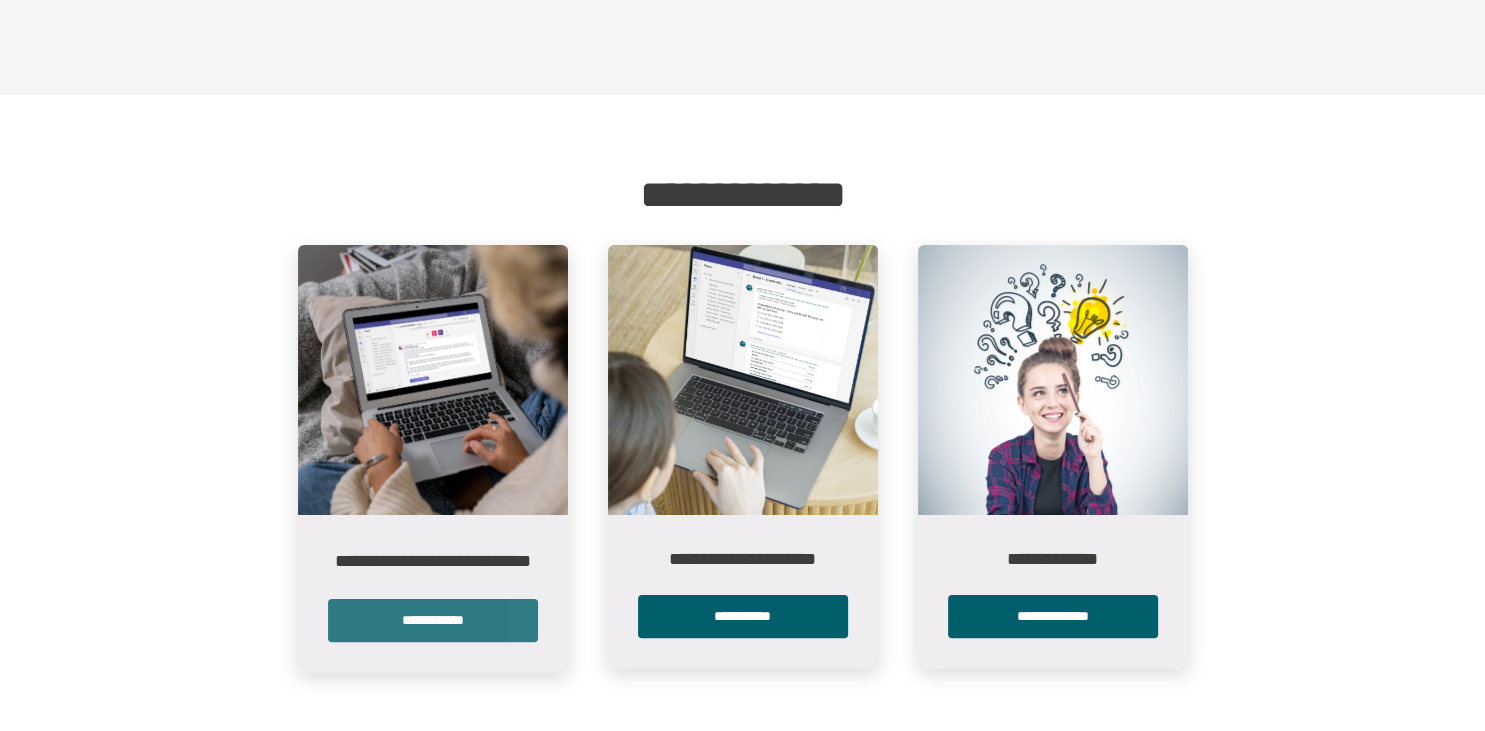scroll, scrollTop: 0, scrollLeft: 0, axis: both 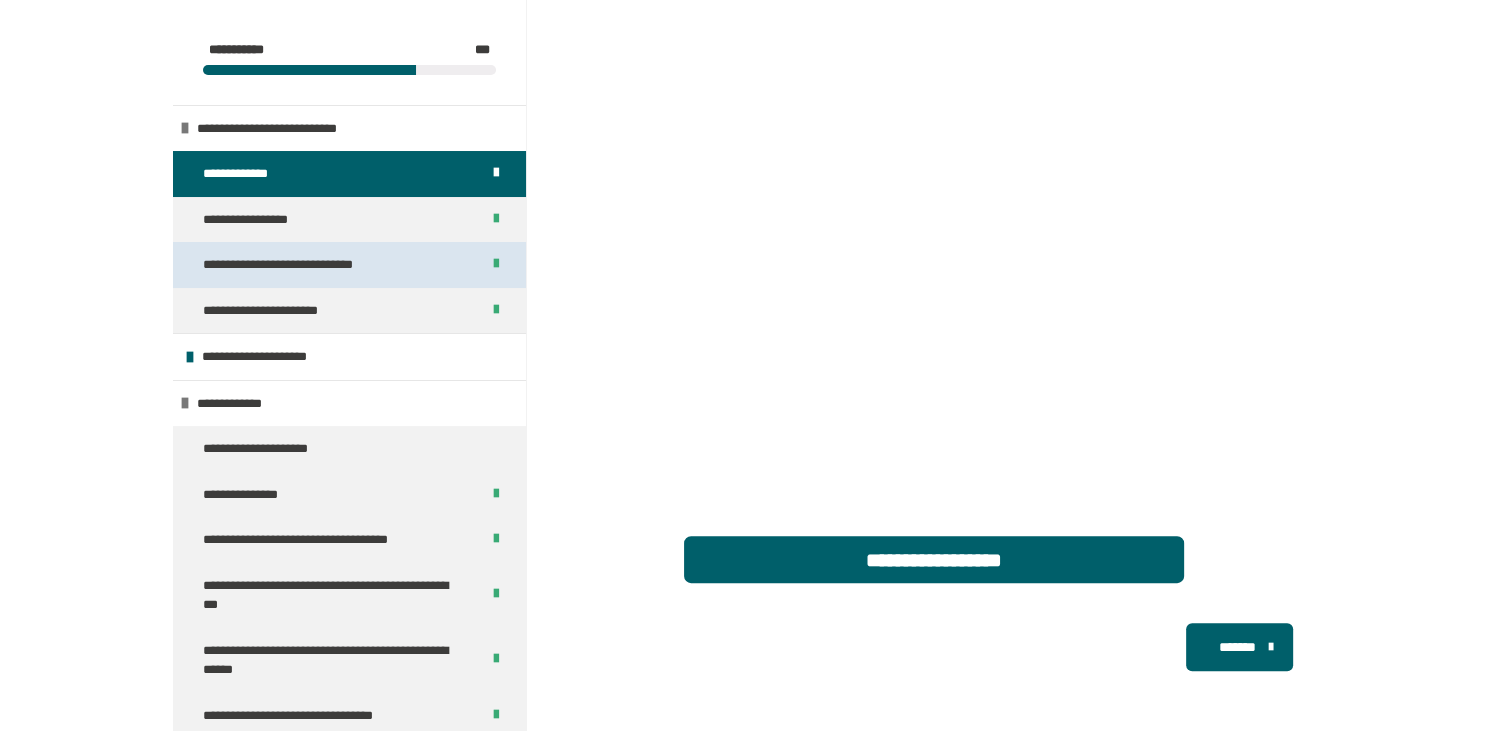 click on "**********" at bounding box center [294, 265] 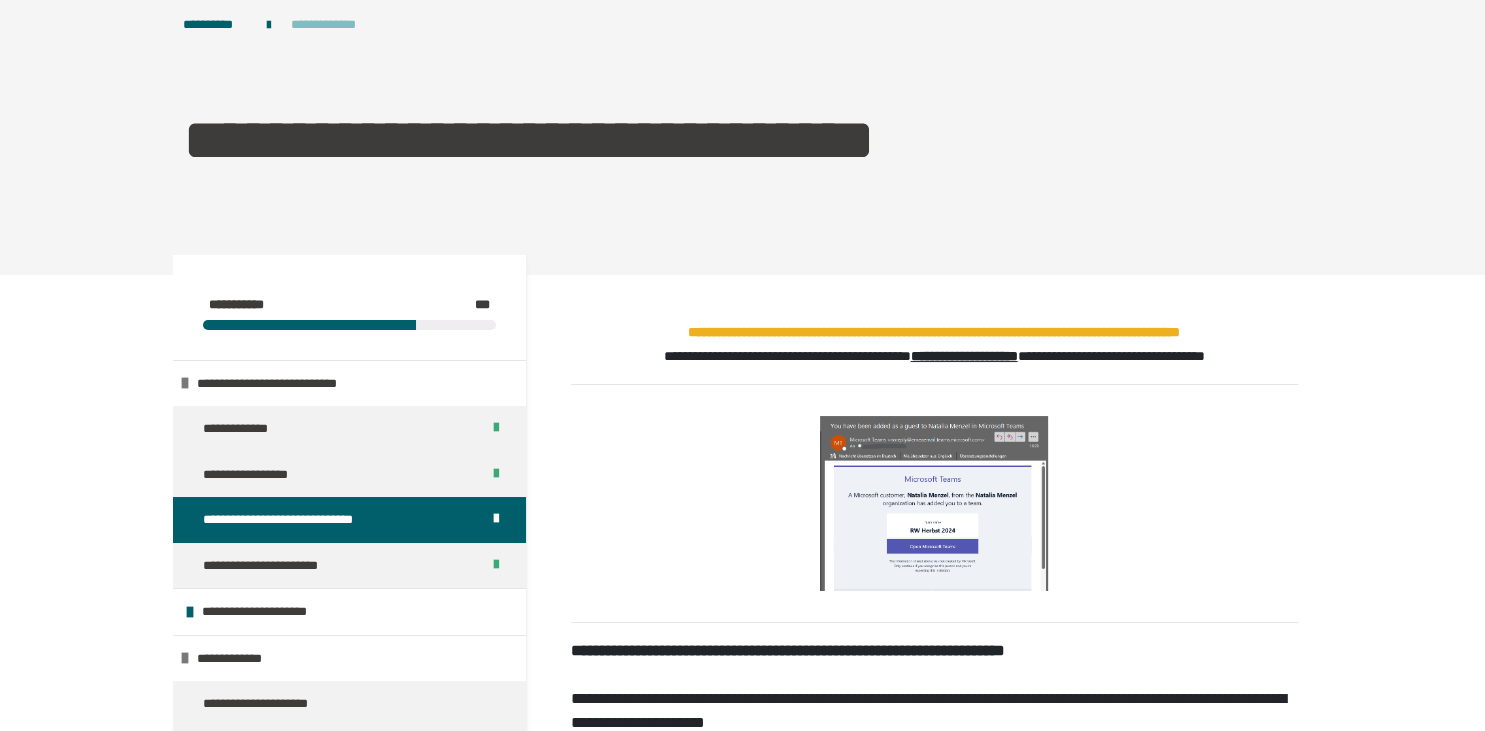 scroll, scrollTop: 93, scrollLeft: 0, axis: vertical 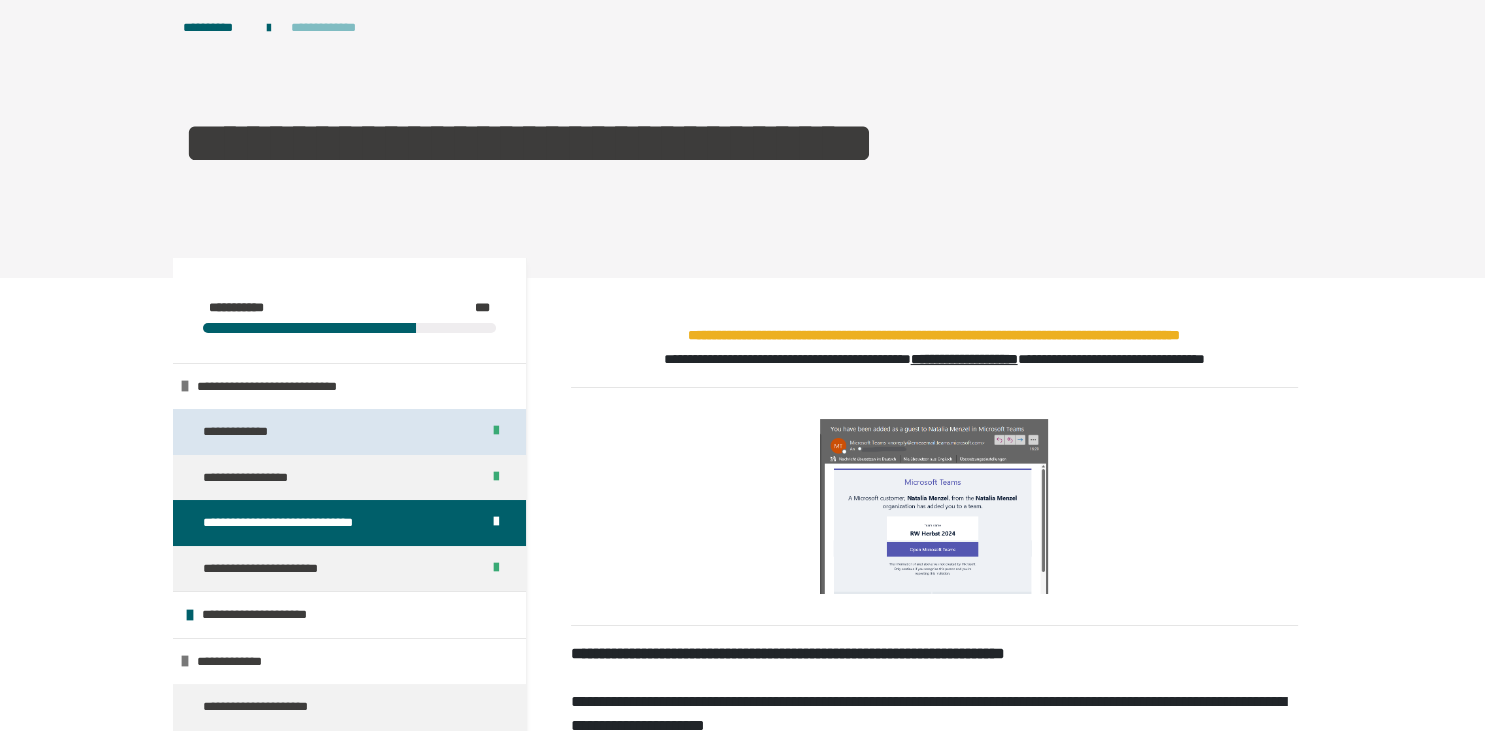 click on "**********" at bounding box center (349, 432) 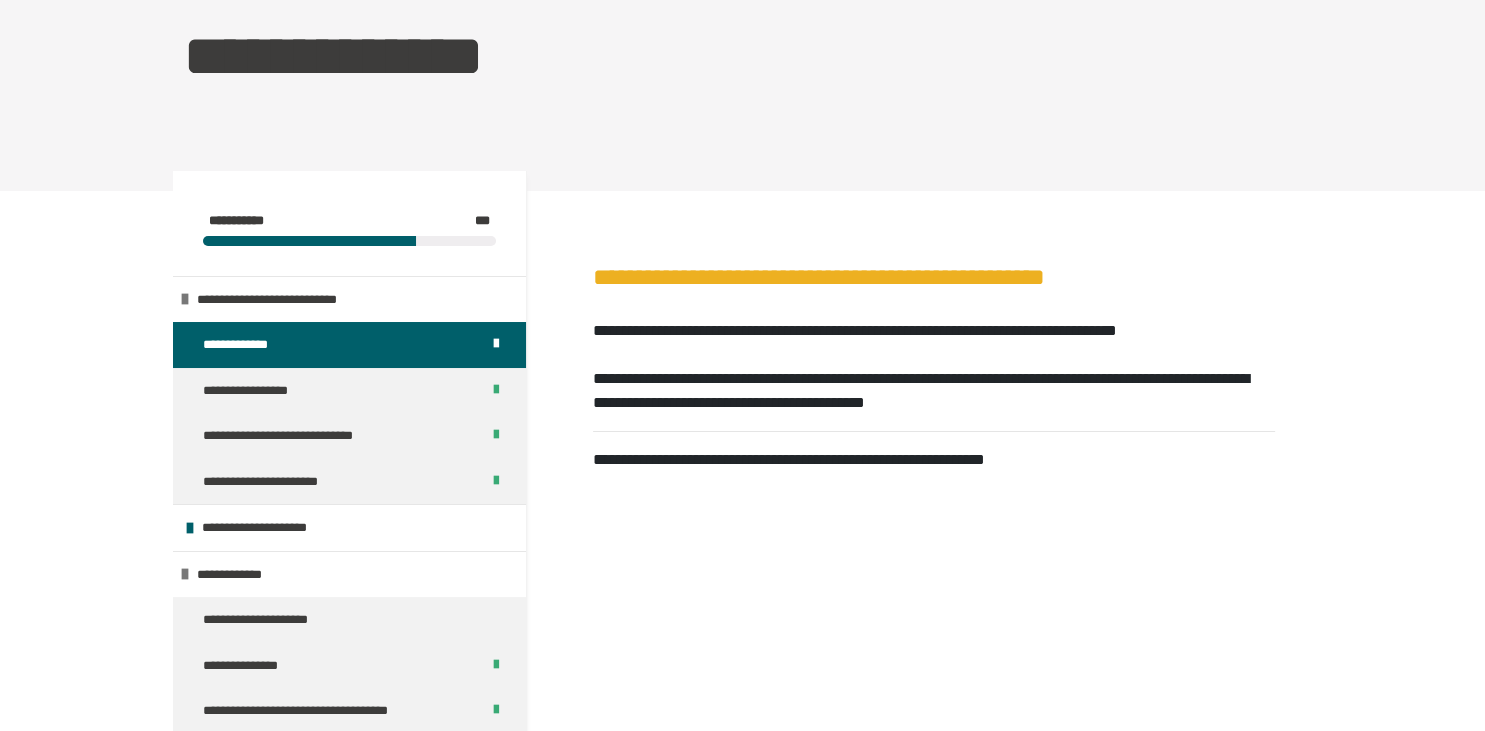 scroll, scrollTop: 0, scrollLeft: 0, axis: both 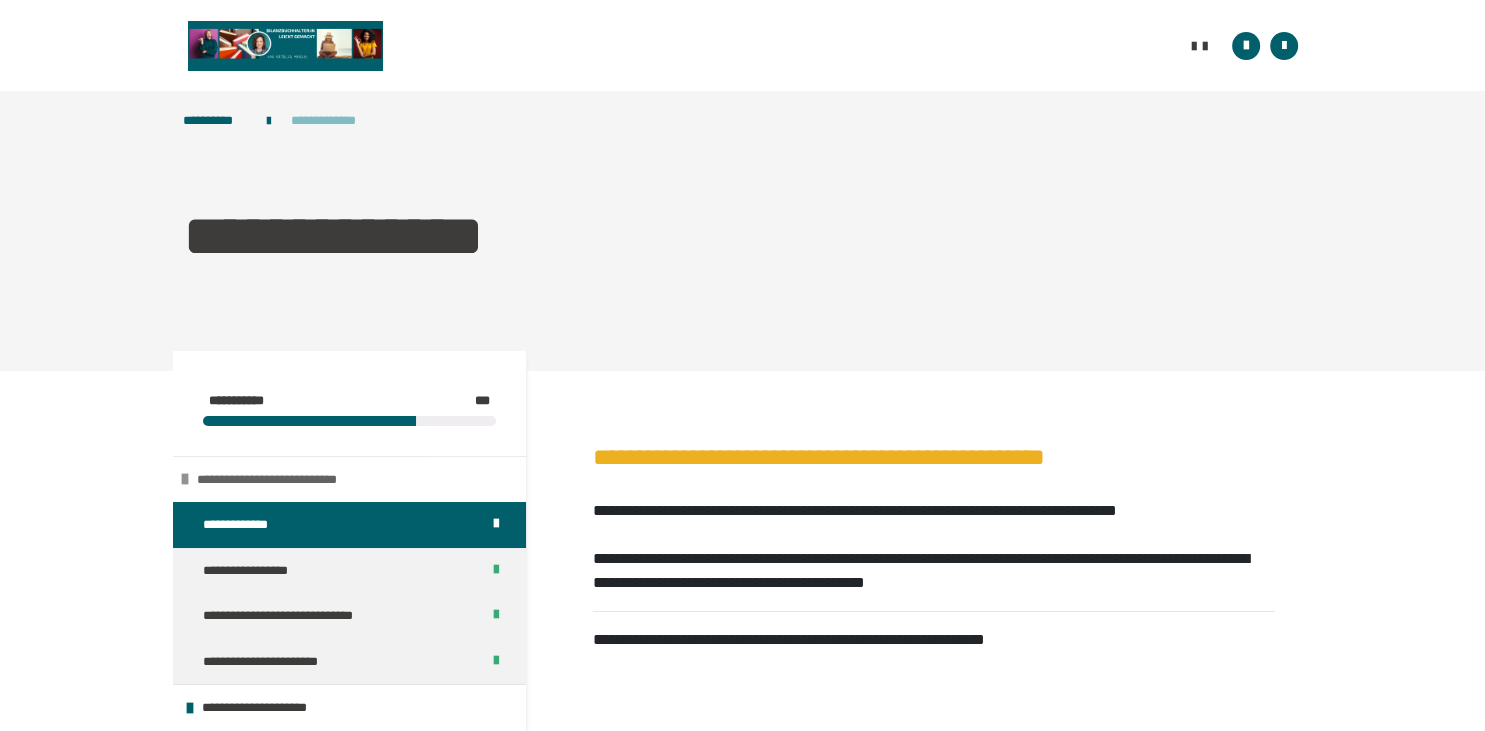 click on "**********" at bounding box center [288, 480] 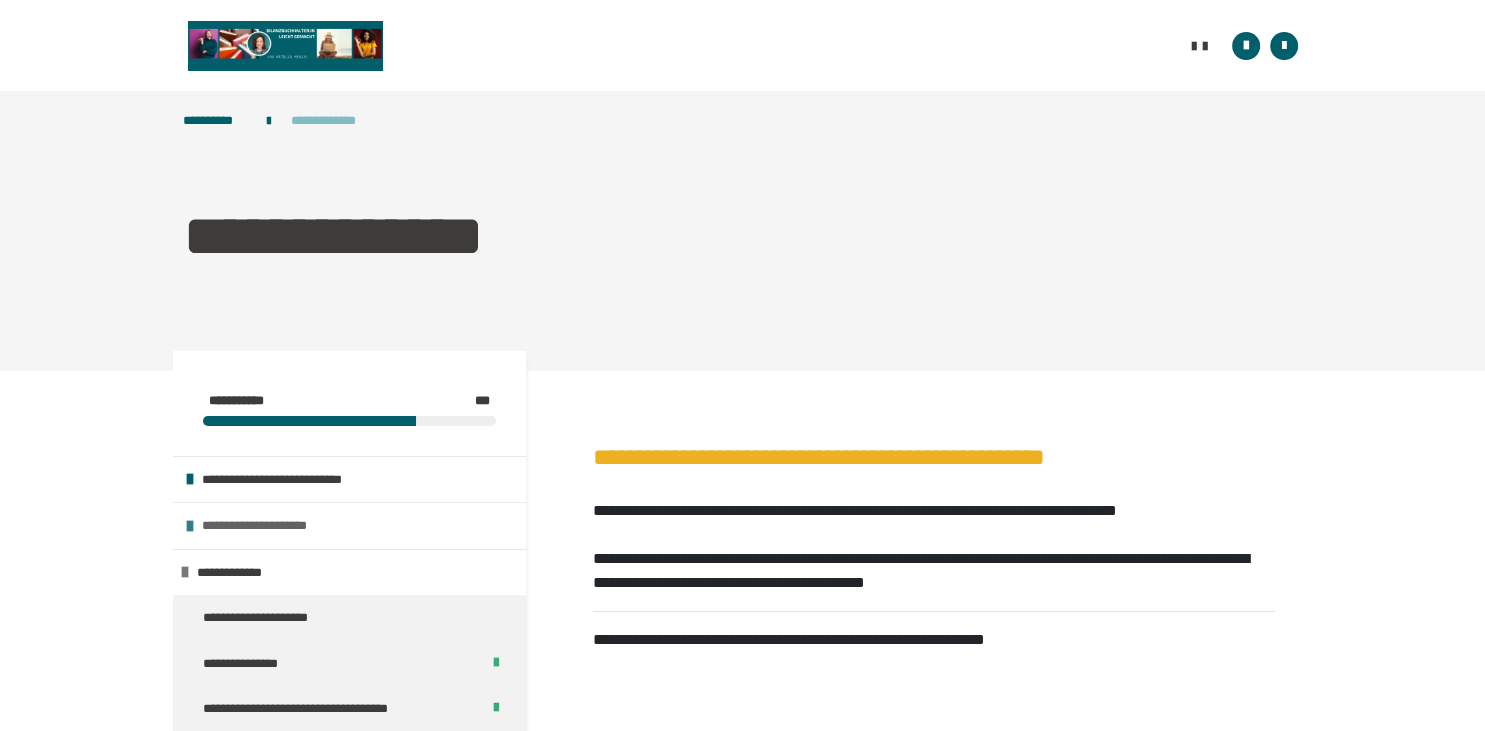 click on "**********" at bounding box center [271, 526] 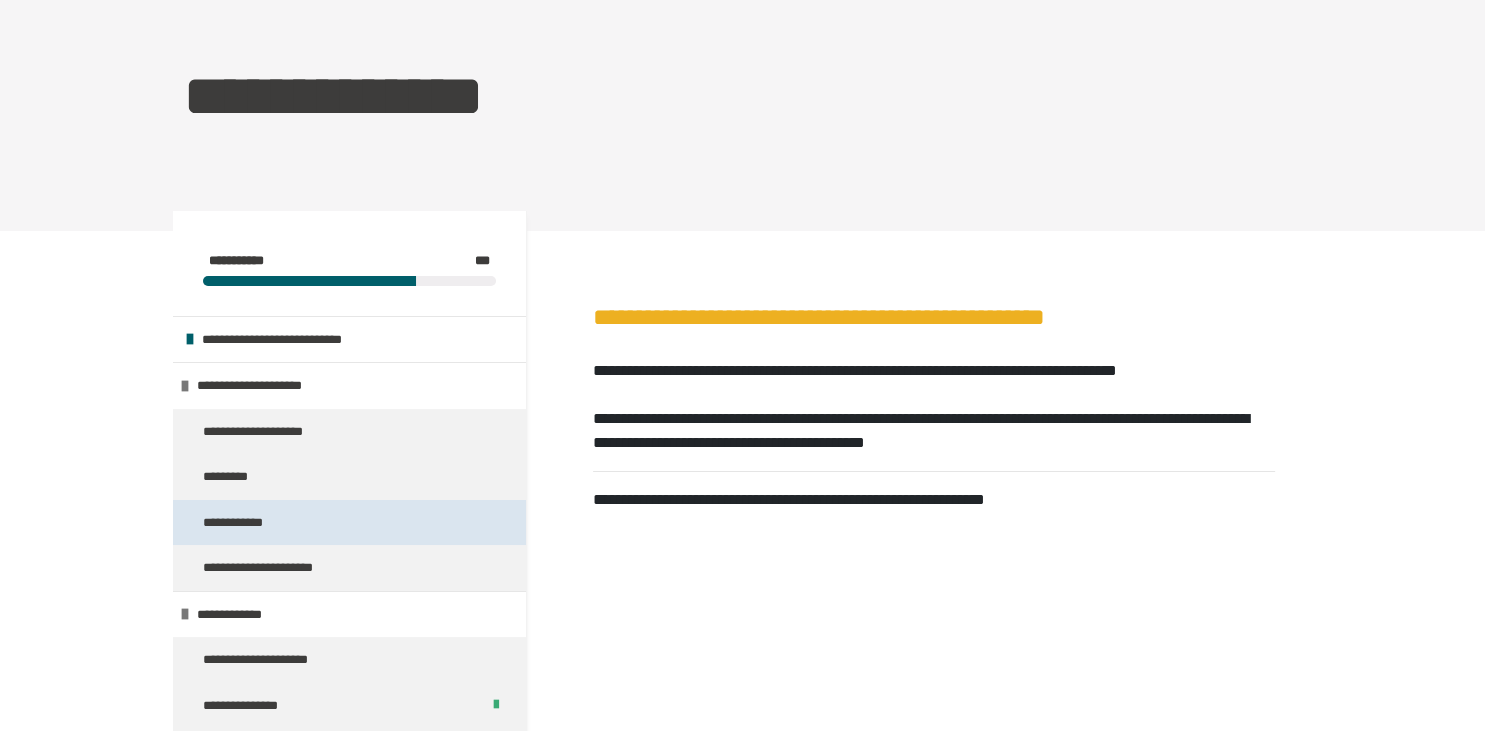 scroll, scrollTop: 110, scrollLeft: 0, axis: vertical 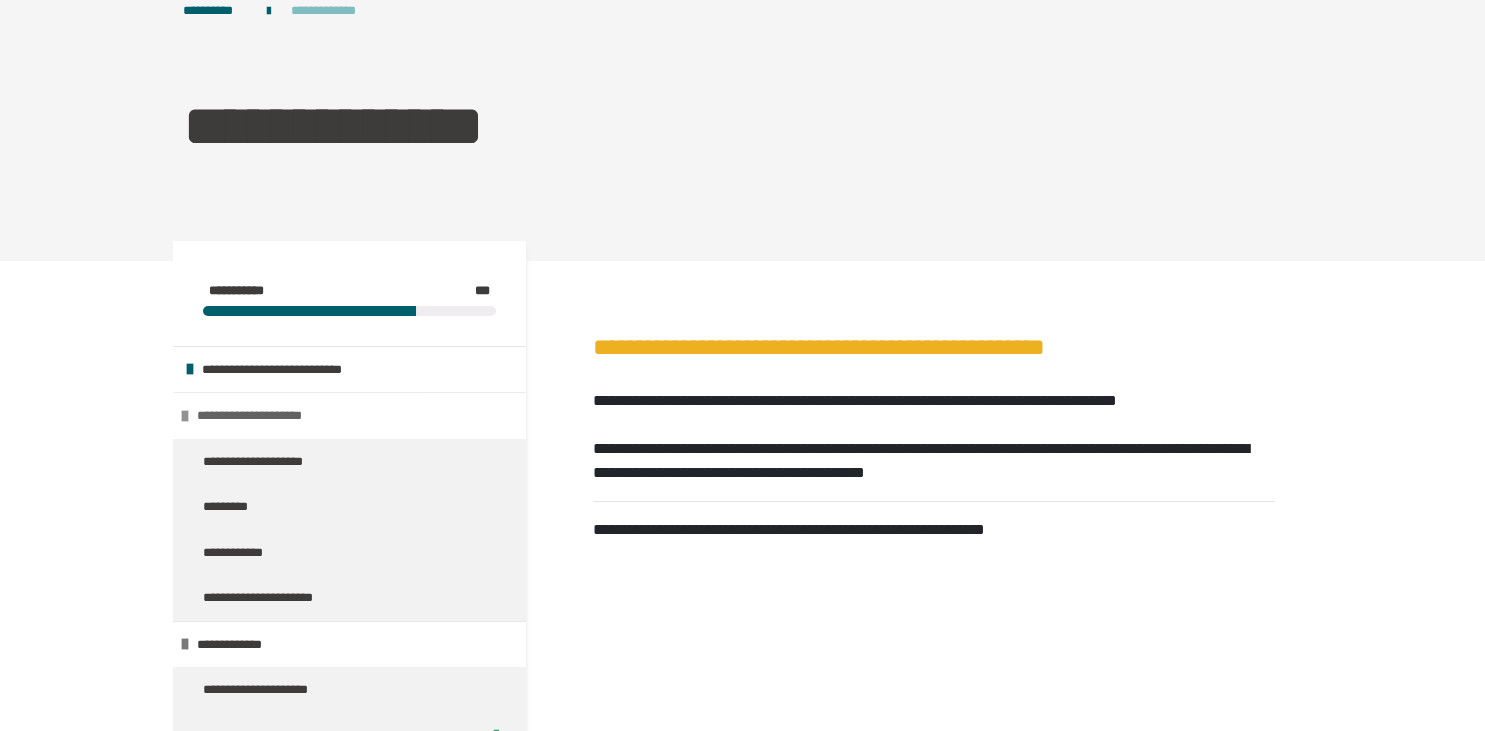 click at bounding box center [185, 416] 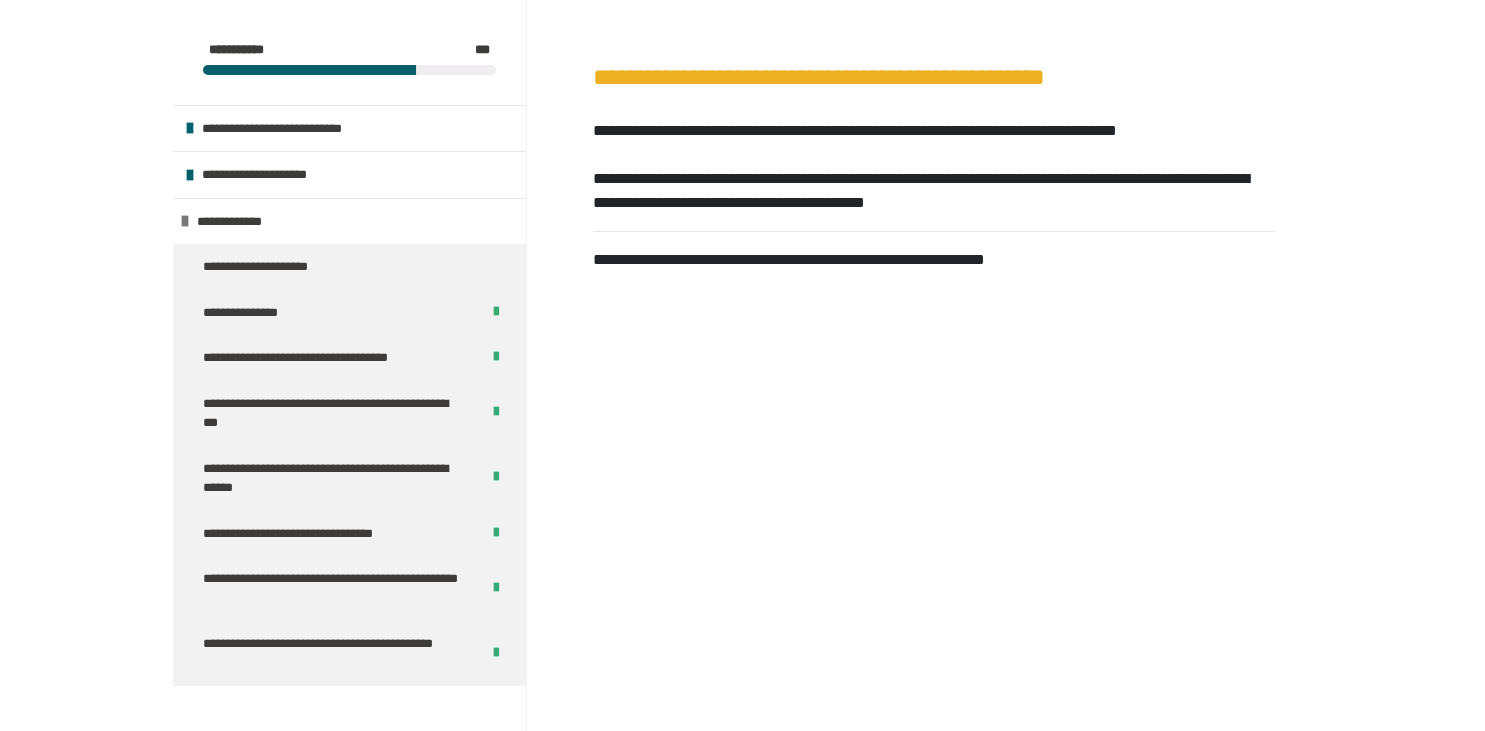 scroll, scrollTop: 382, scrollLeft: 0, axis: vertical 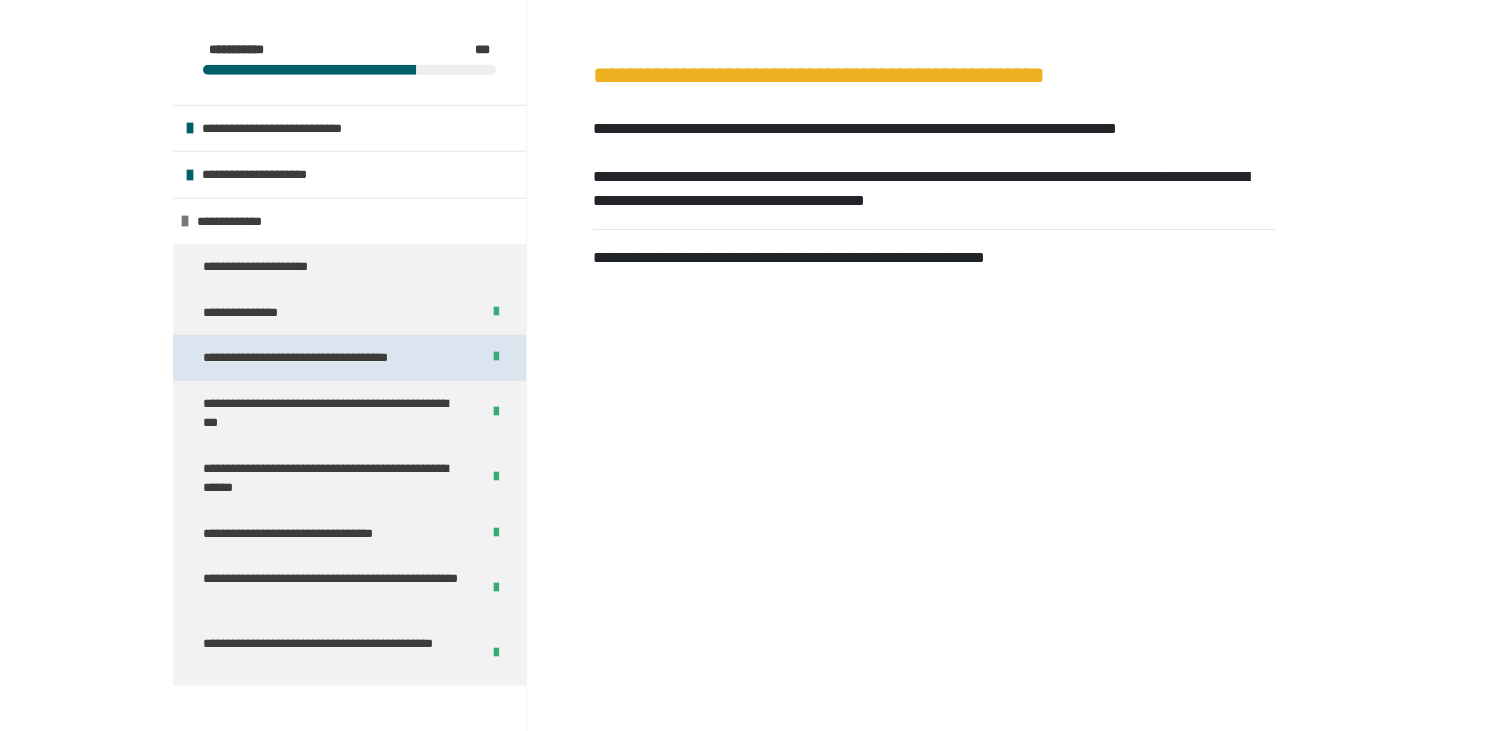 click on "**********" at bounding box center [318, 358] 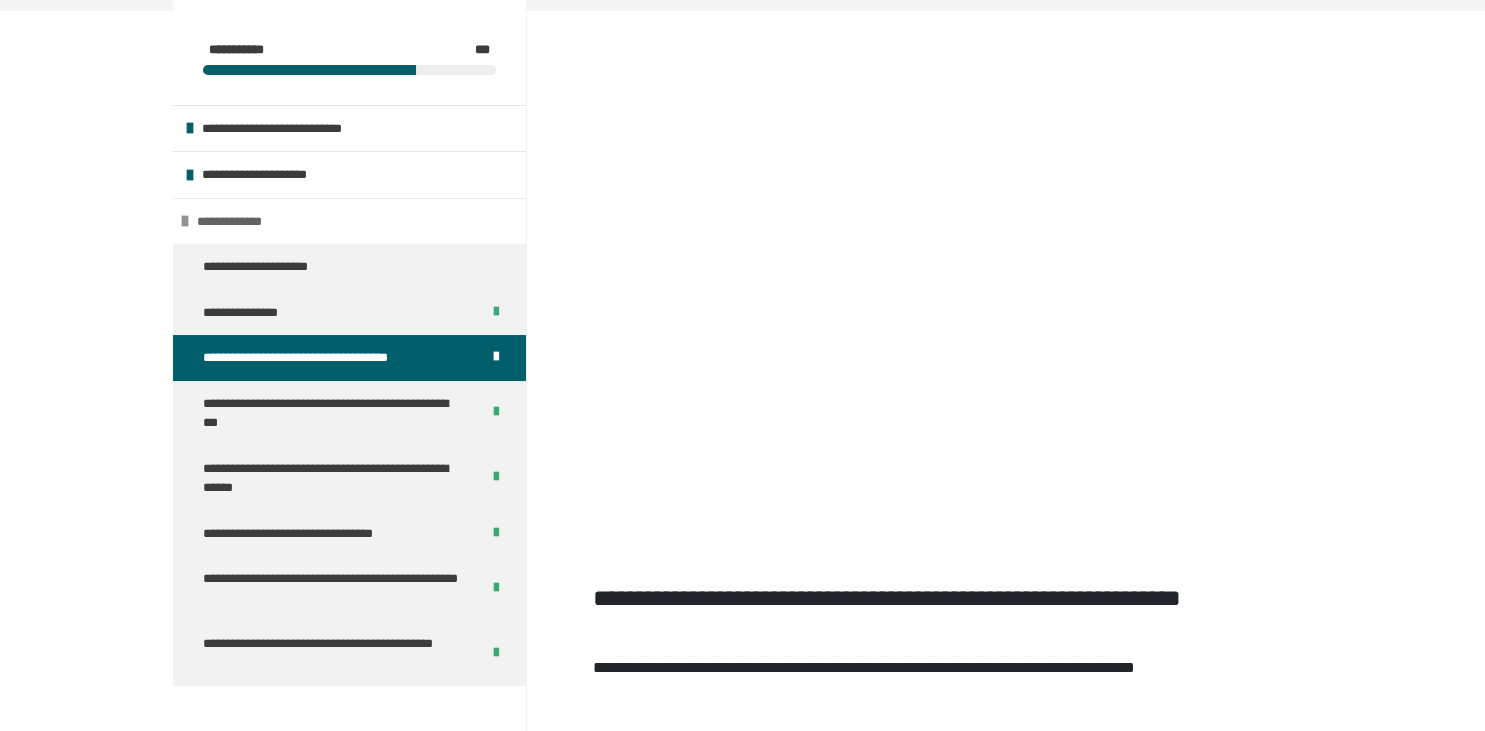 click at bounding box center [185, 221] 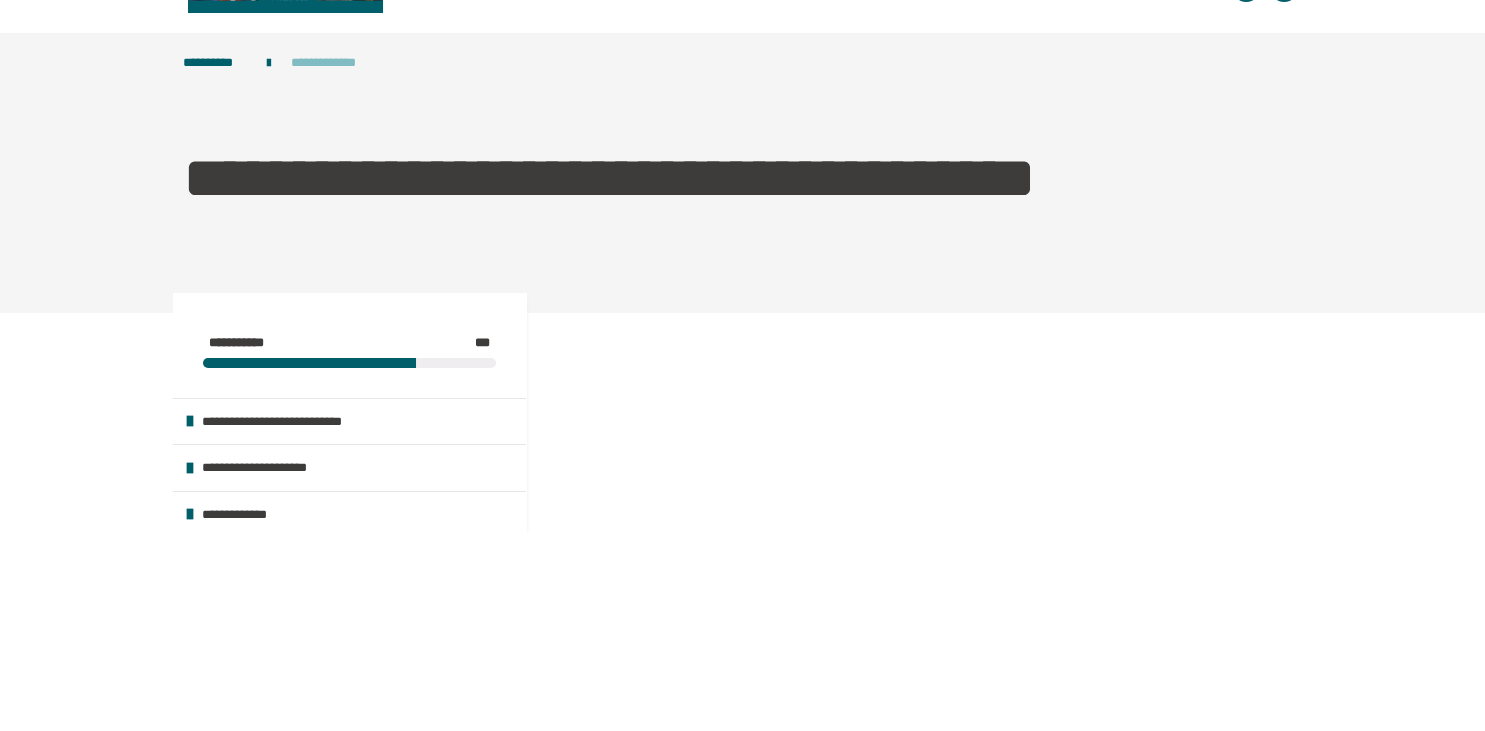 scroll, scrollTop: 0, scrollLeft: 0, axis: both 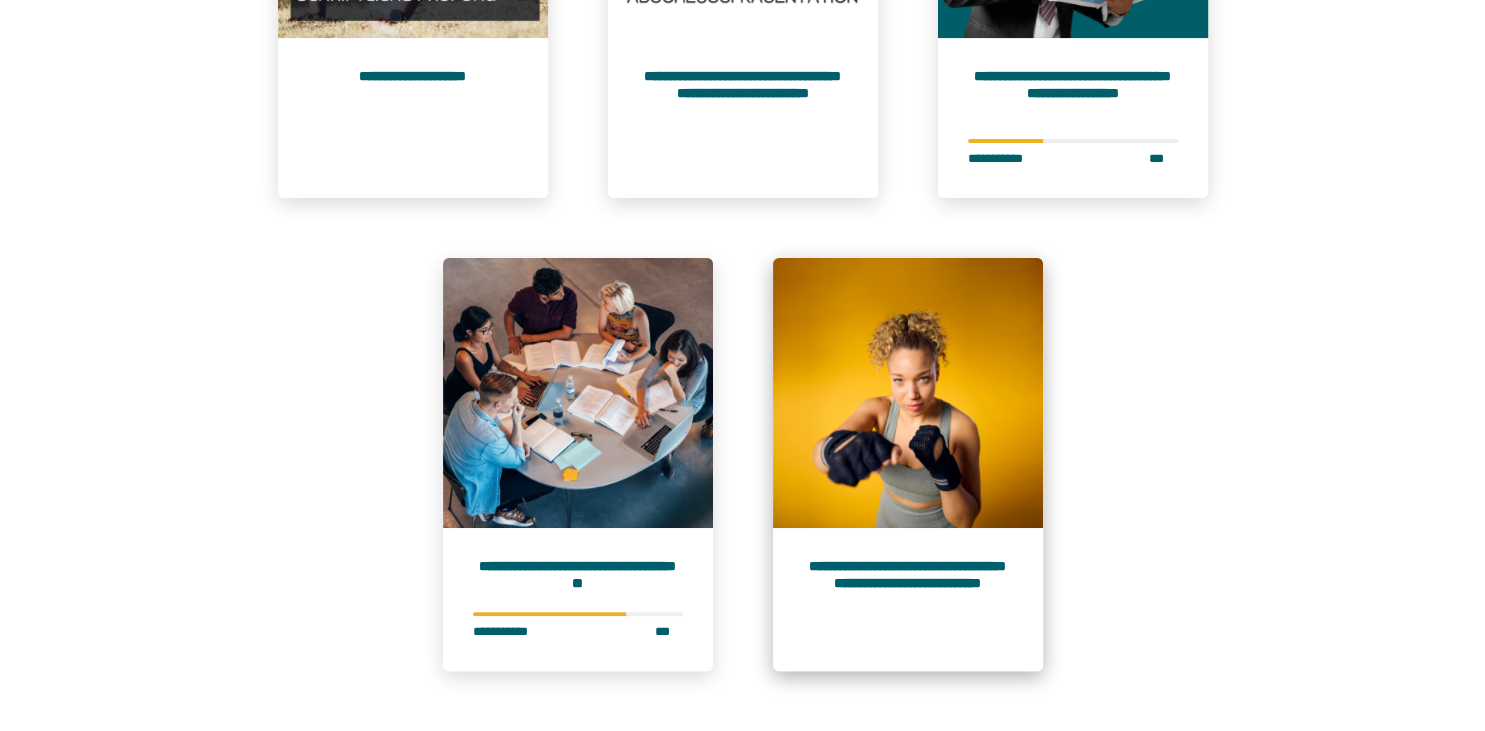 click on "**********" at bounding box center [908, 599] 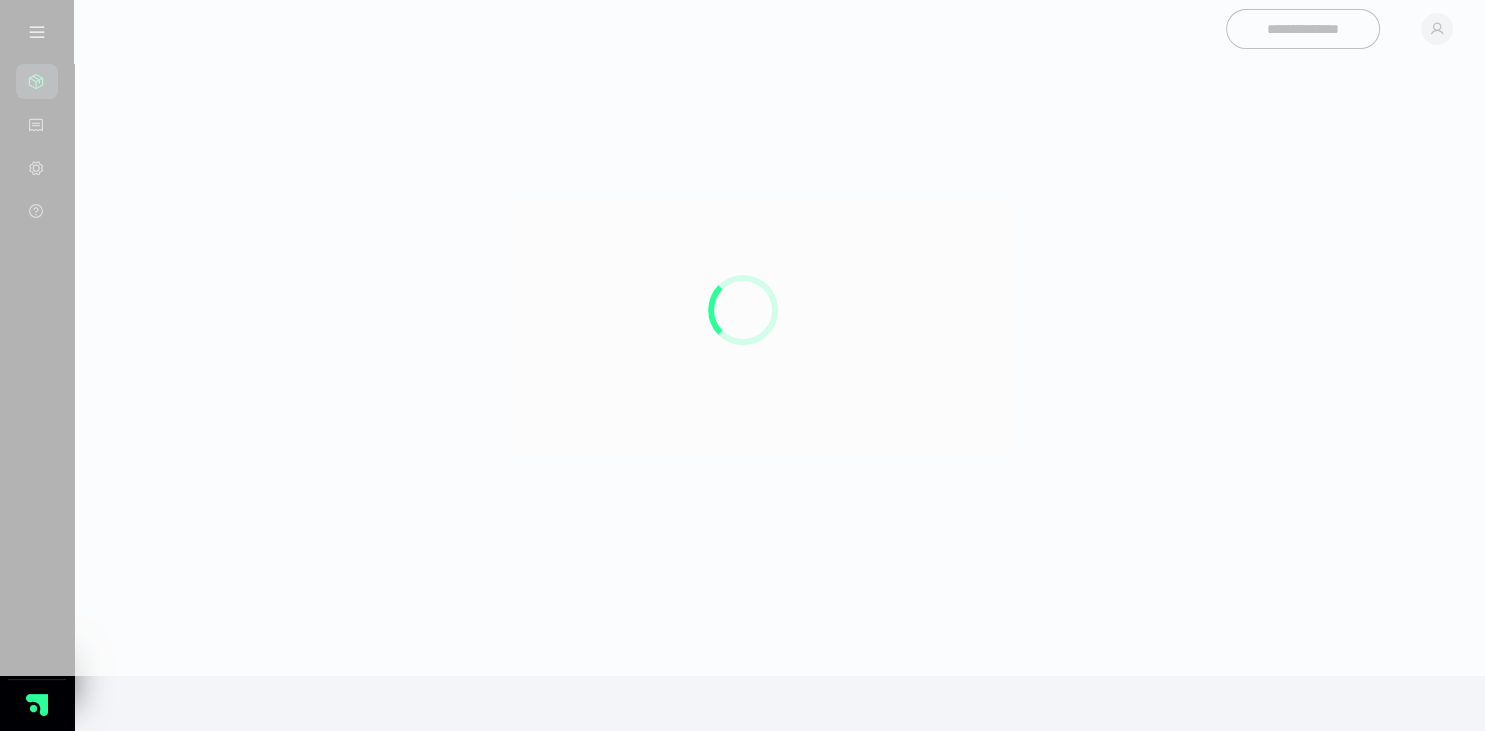 scroll, scrollTop: 0, scrollLeft: 0, axis: both 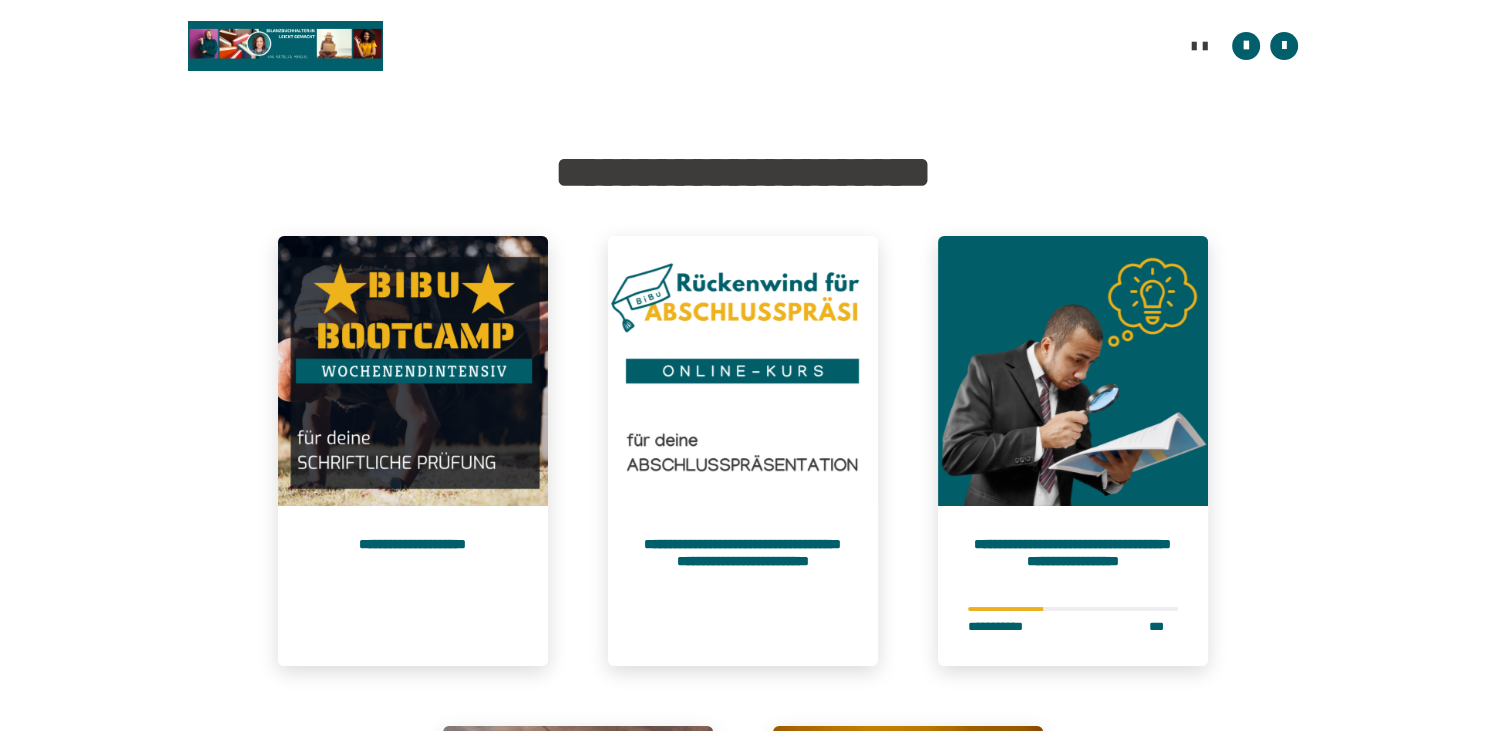click at bounding box center [285, 46] 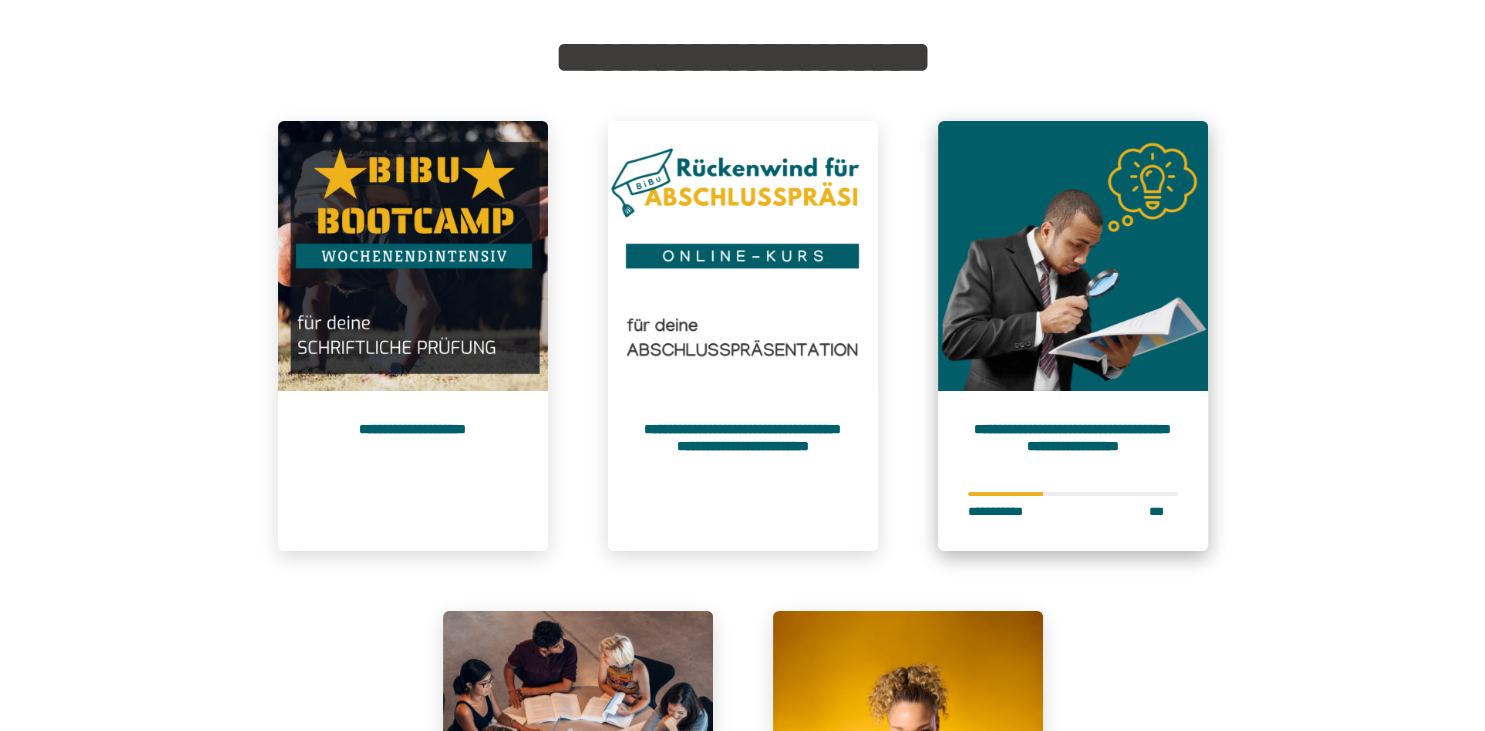 scroll, scrollTop: 110, scrollLeft: 0, axis: vertical 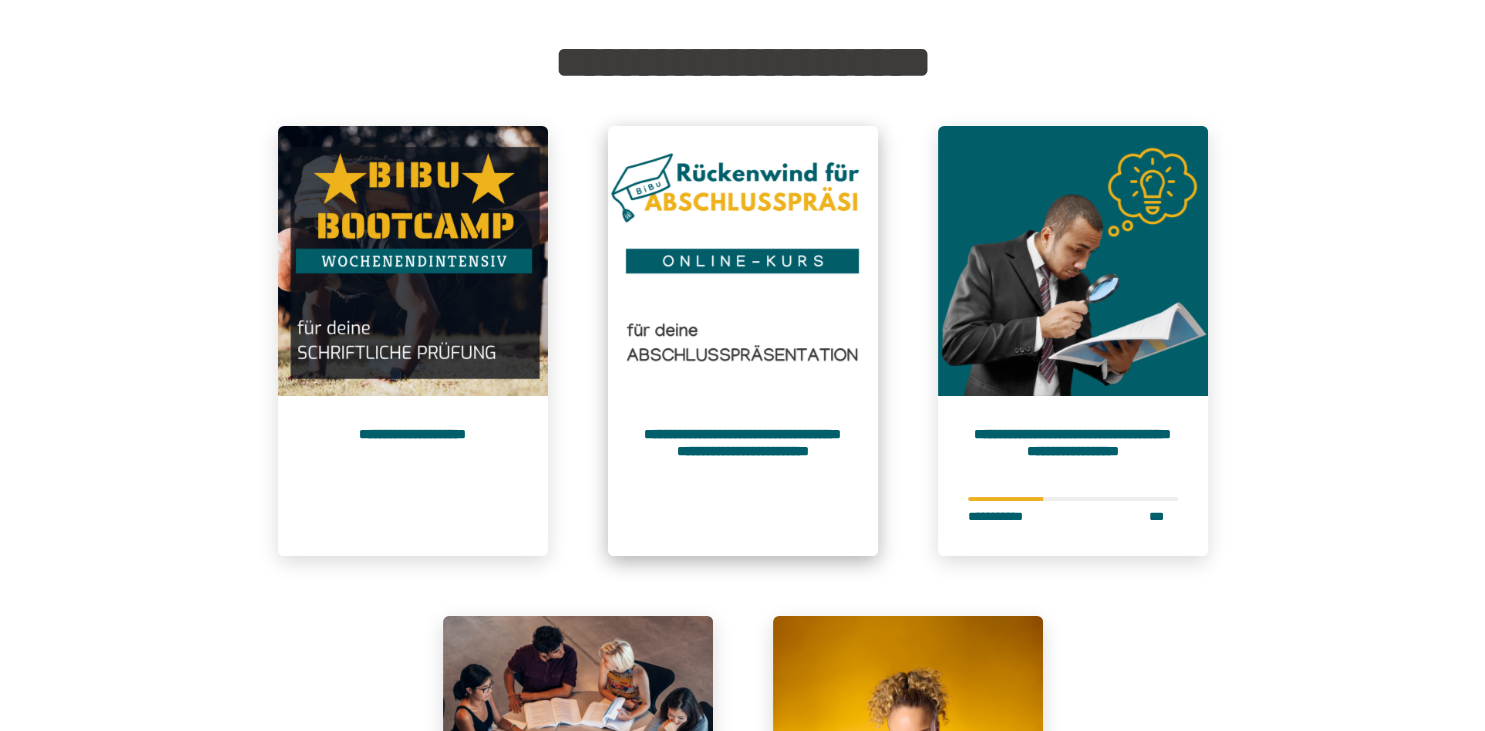 click on "**********" at bounding box center [743, 476] 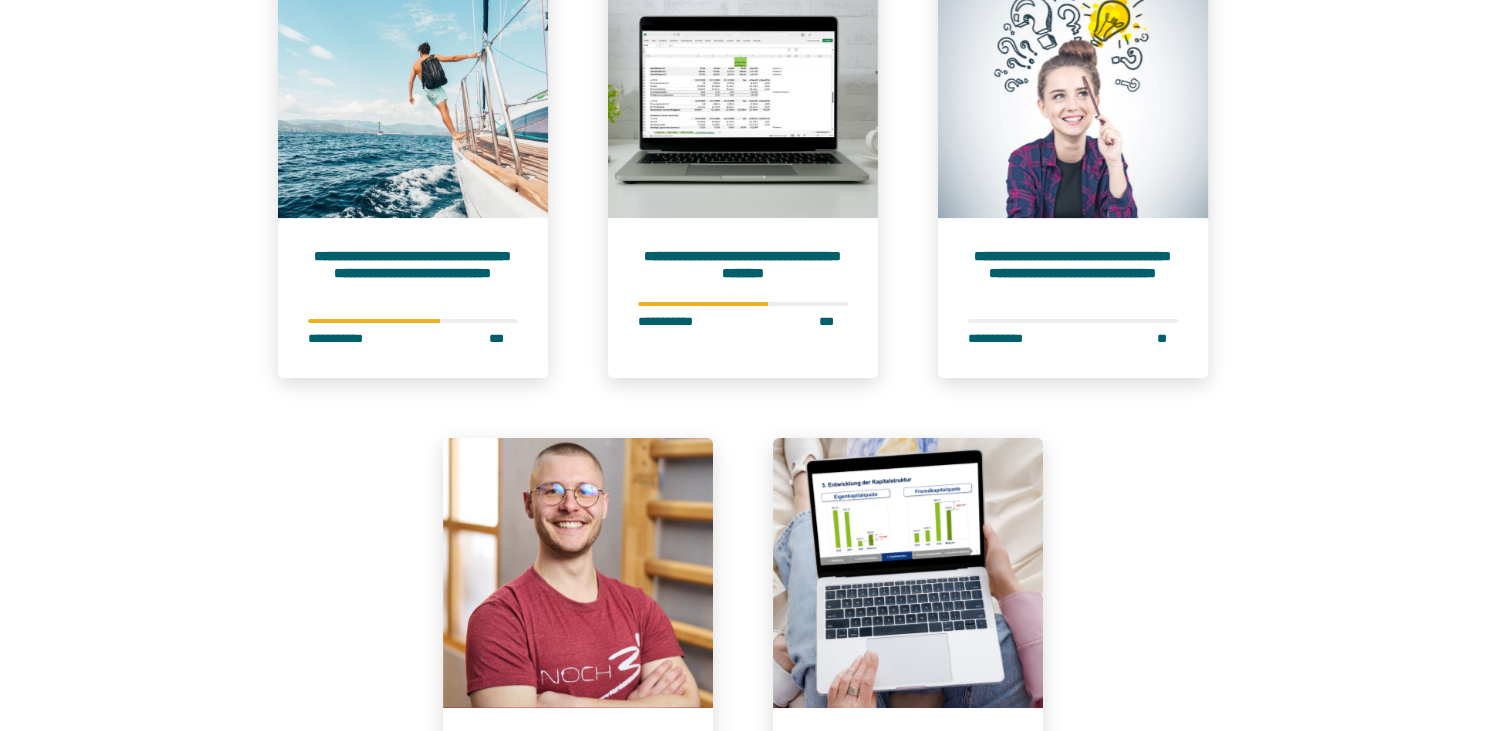 scroll, scrollTop: 206, scrollLeft: 0, axis: vertical 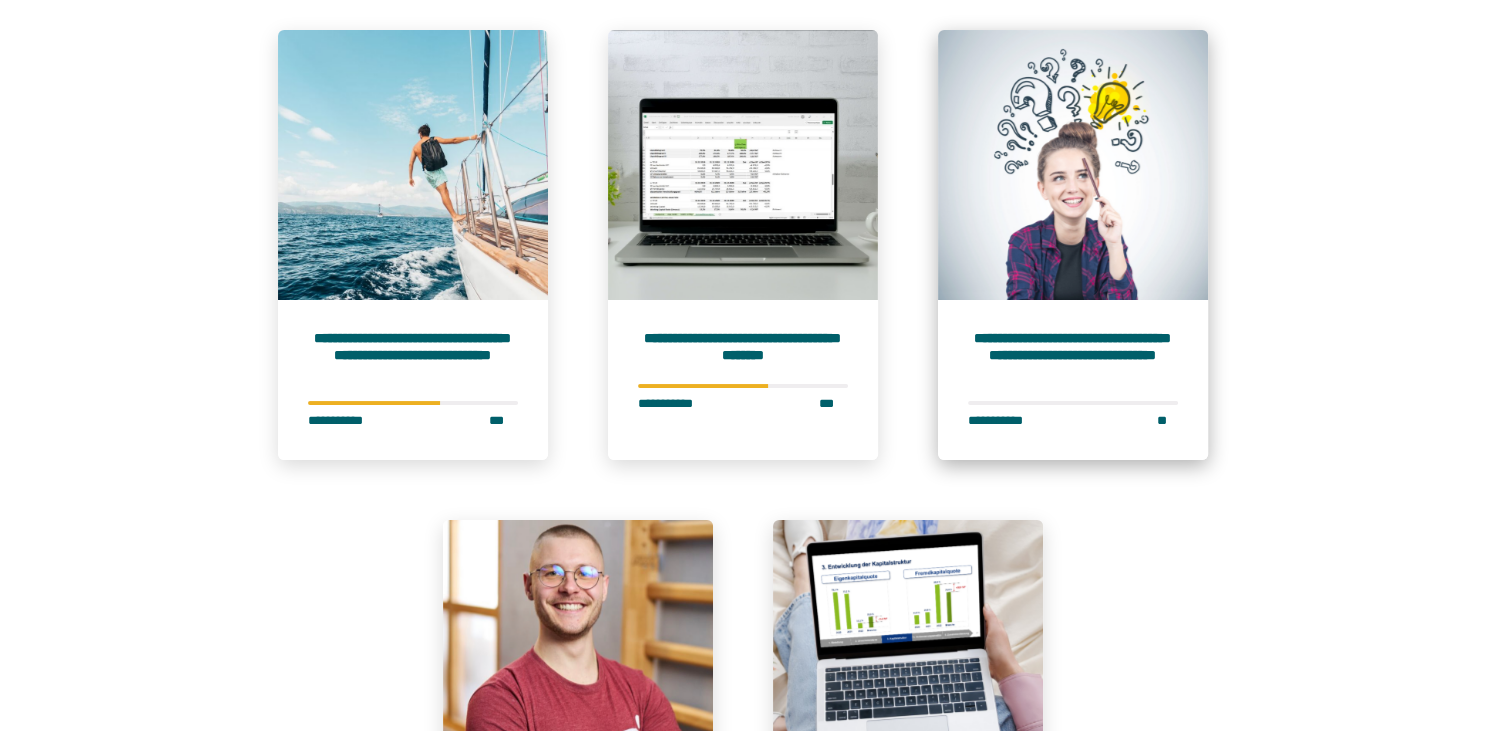 click on "**********" at bounding box center (1073, 355) 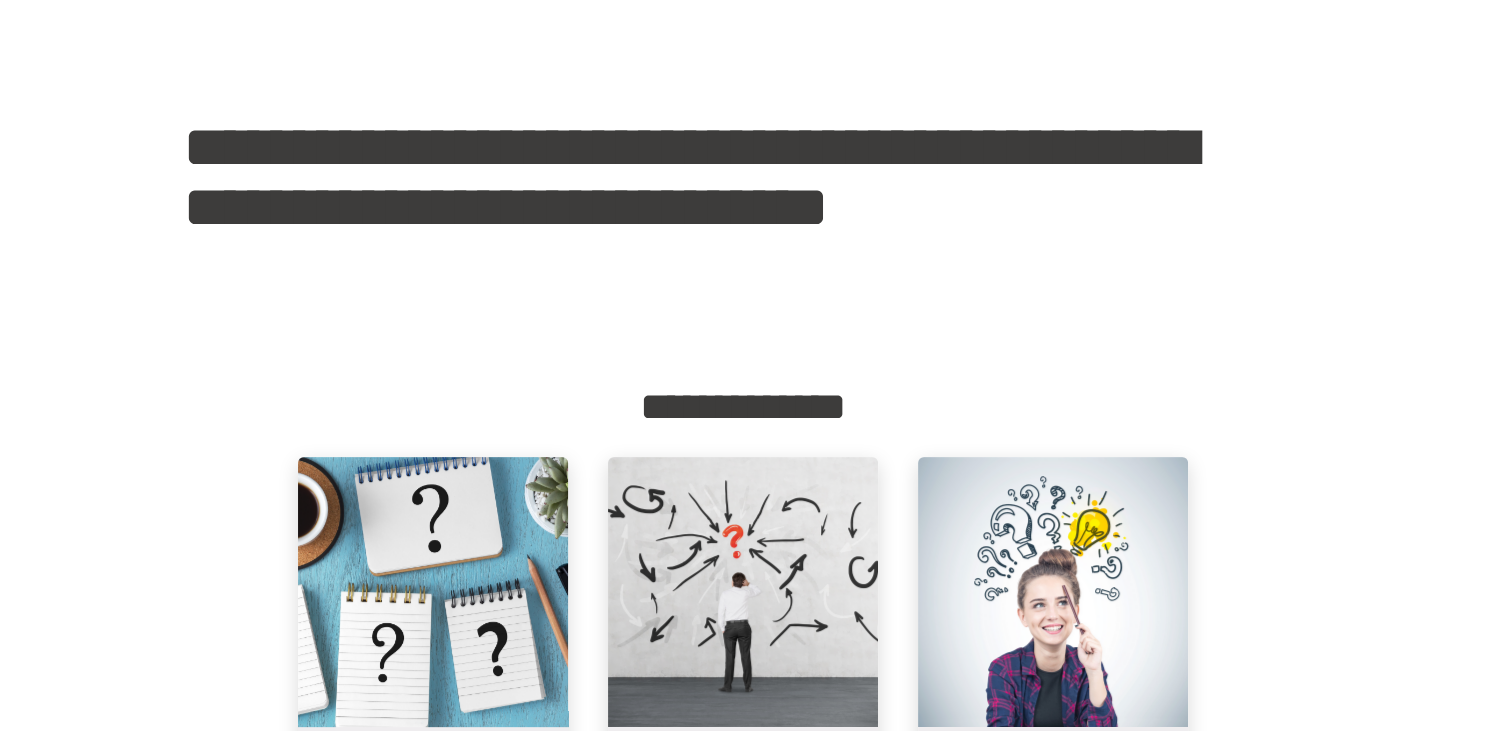 scroll, scrollTop: 145, scrollLeft: 0, axis: vertical 